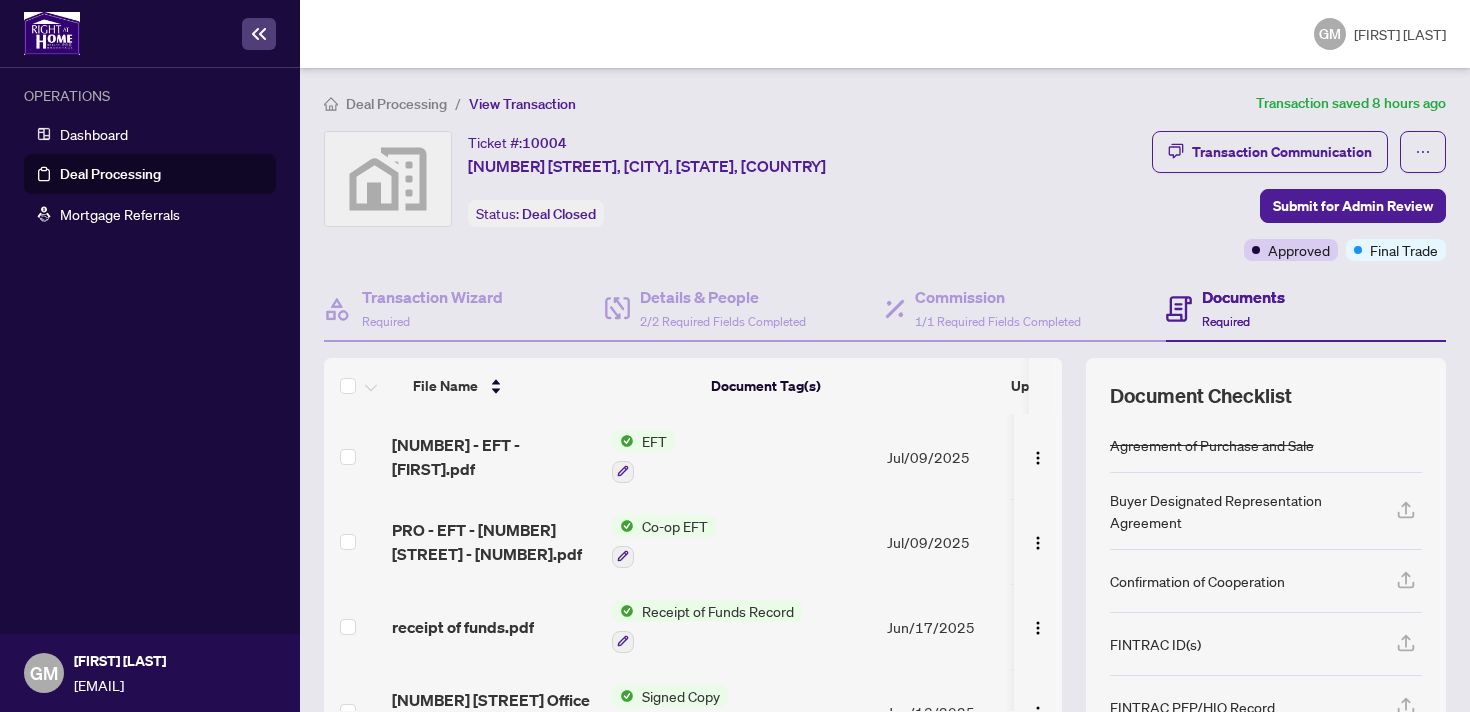 scroll, scrollTop: 0, scrollLeft: 0, axis: both 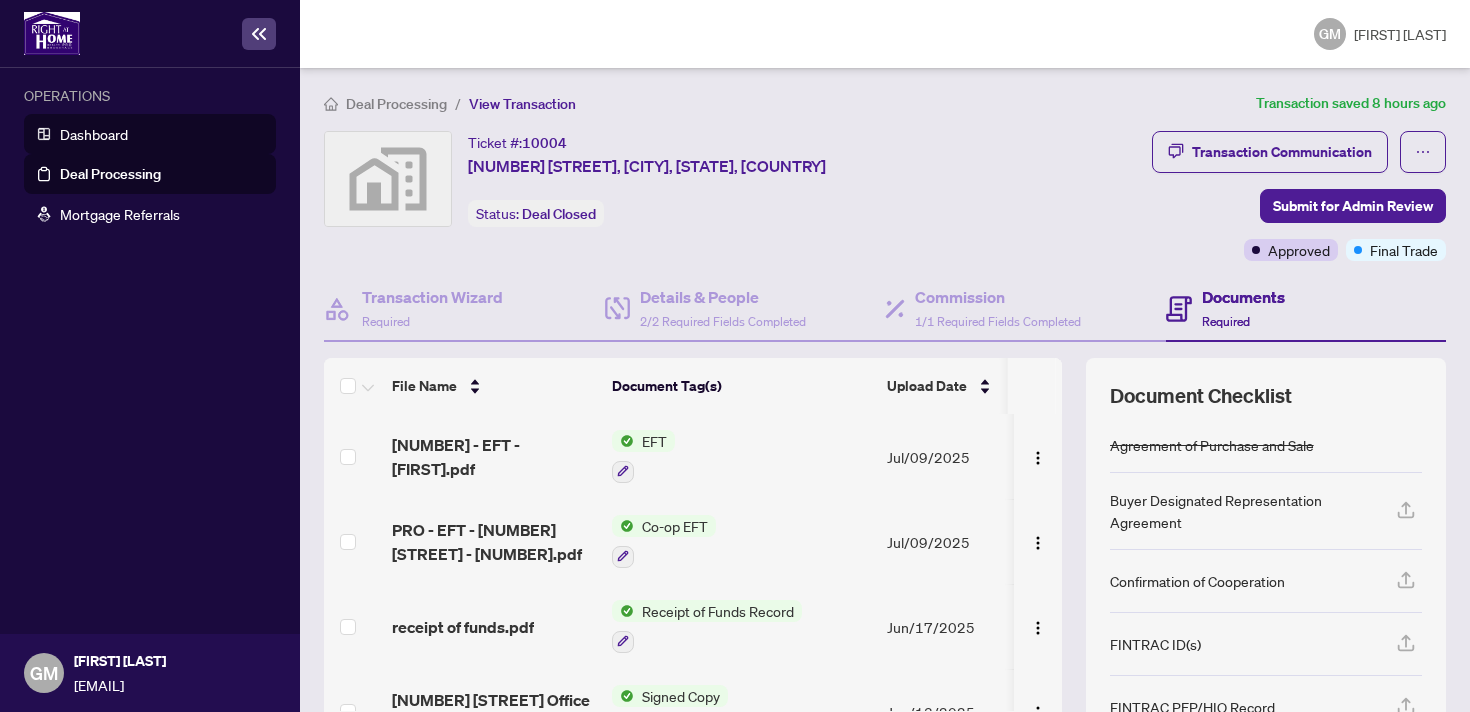 click on "Dashboard" at bounding box center [94, 134] 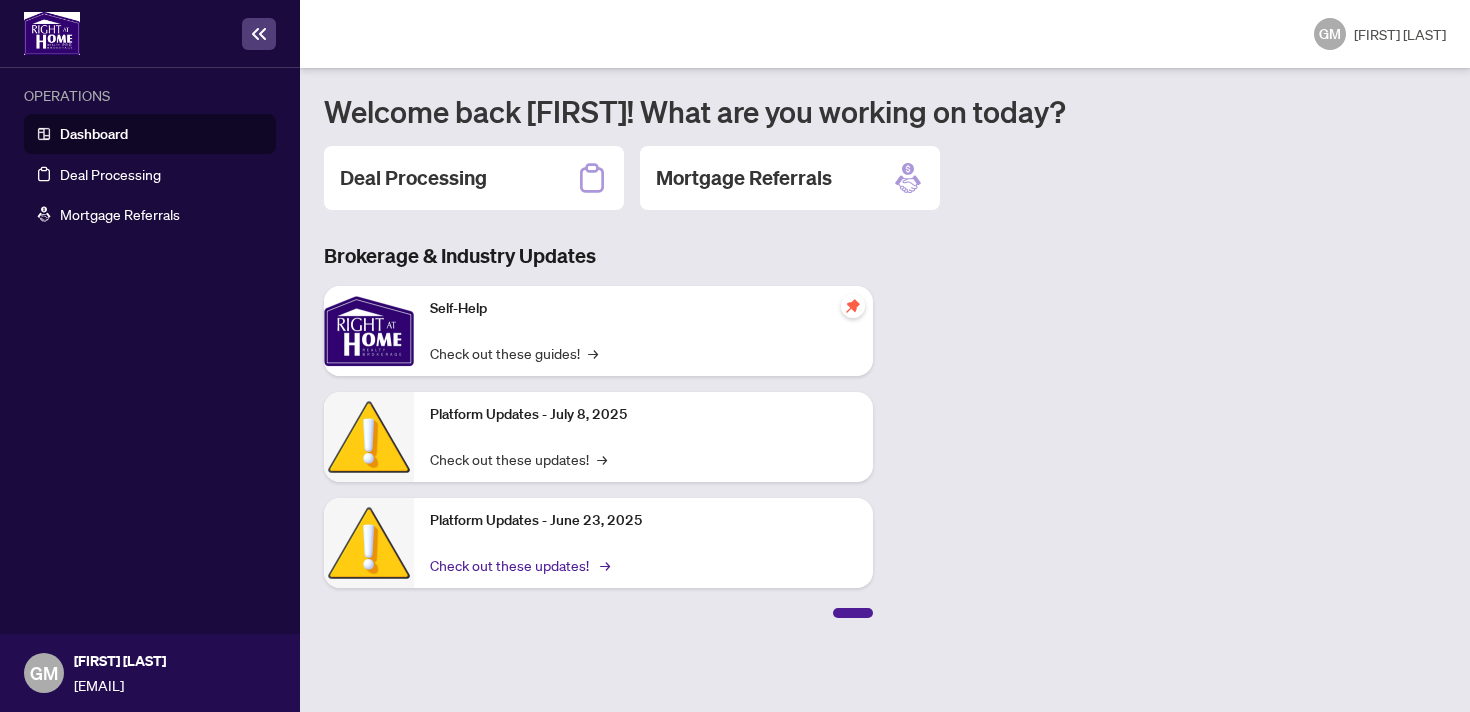 click on "Check out these updates! →" at bounding box center [518, 565] 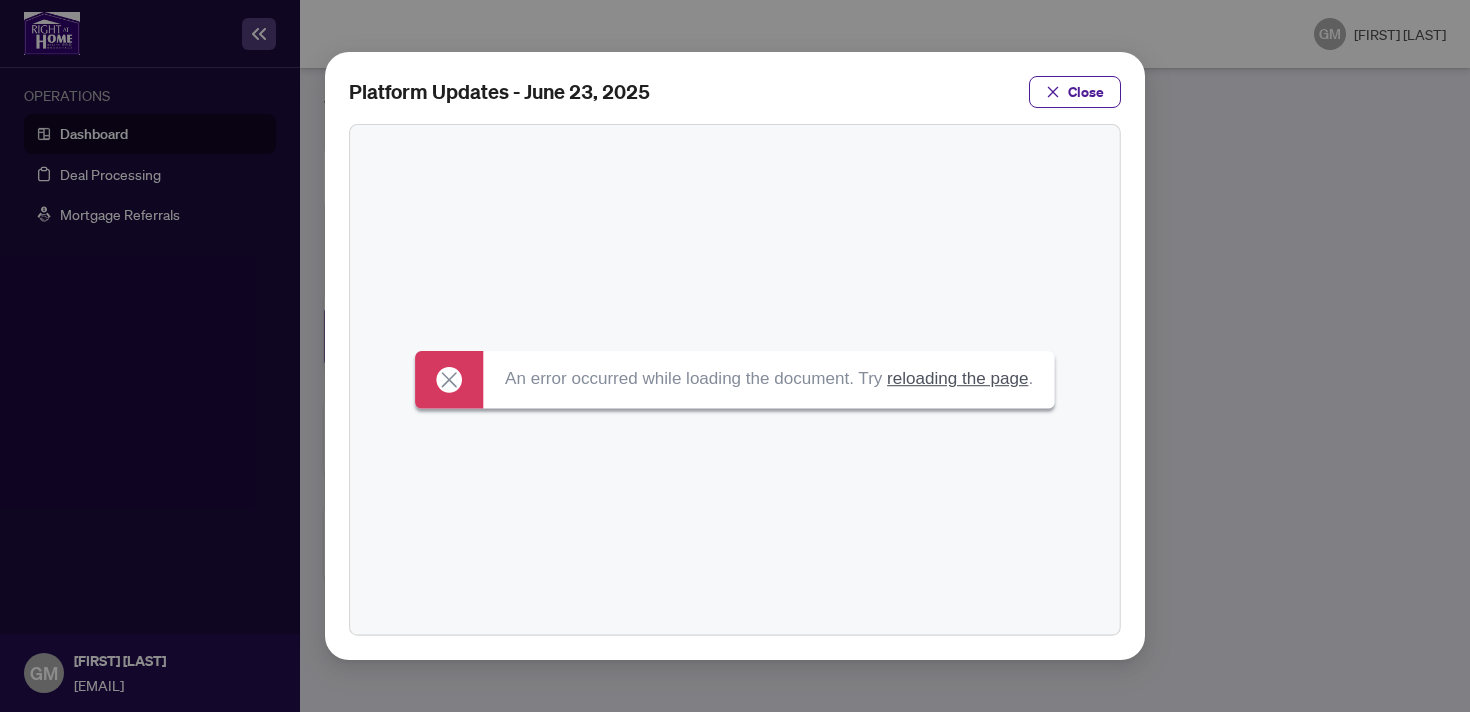 click on "reloading the page" at bounding box center [957, 378] 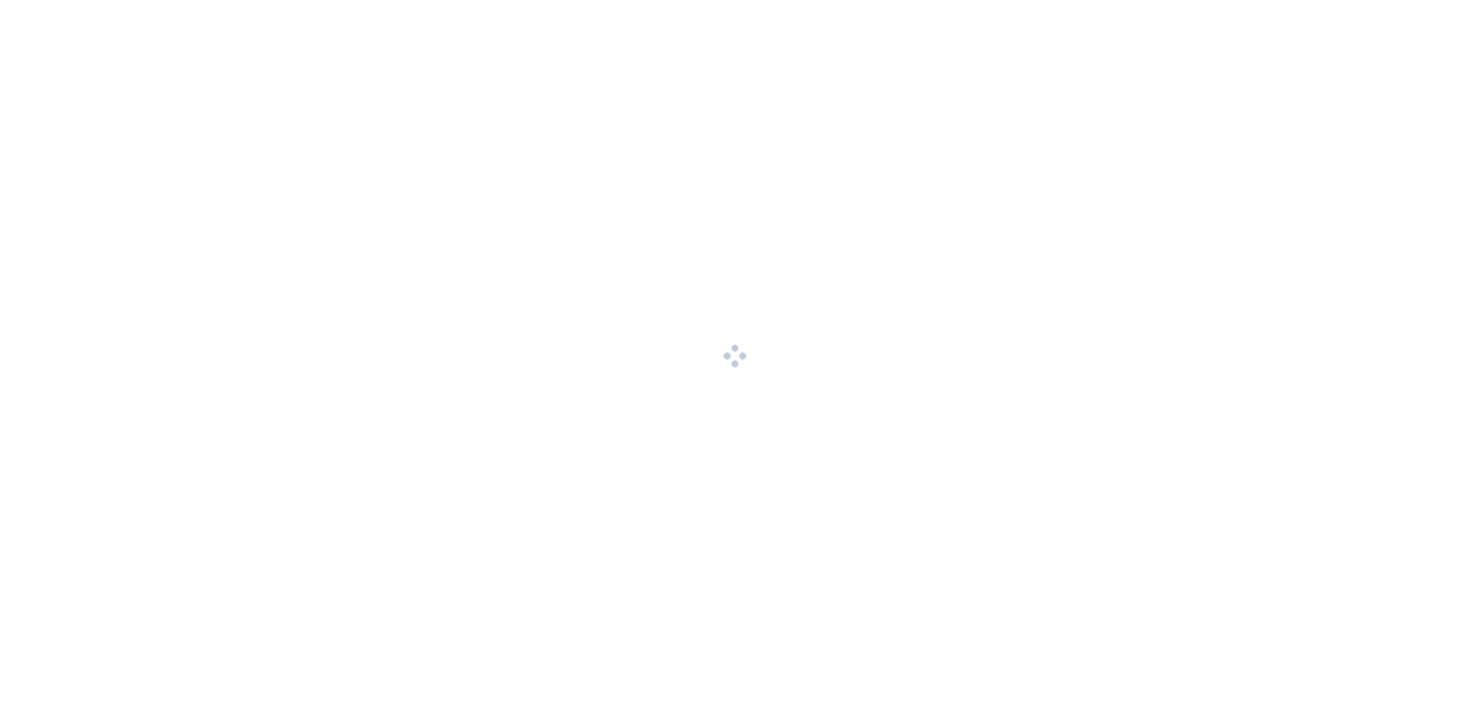 scroll, scrollTop: 0, scrollLeft: 0, axis: both 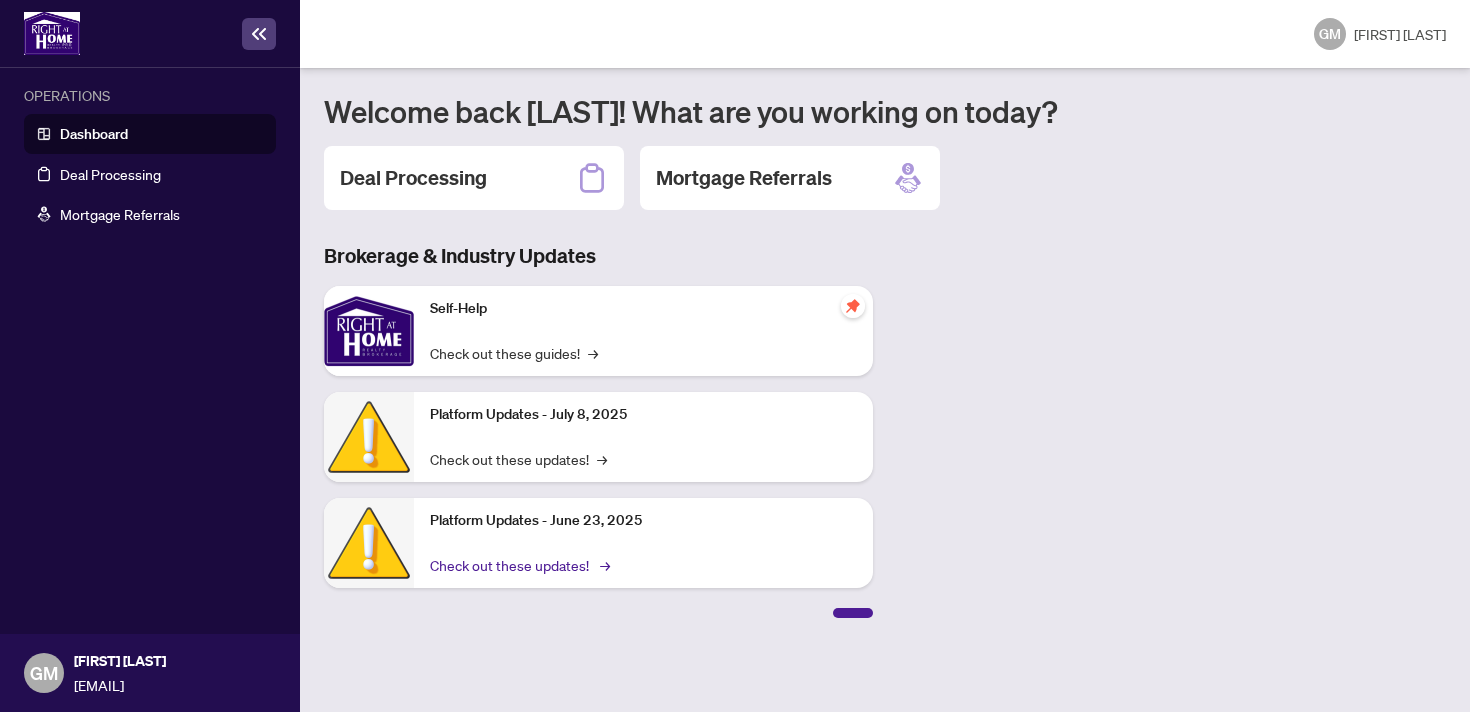 click on "Check out these updates! →" at bounding box center [518, 565] 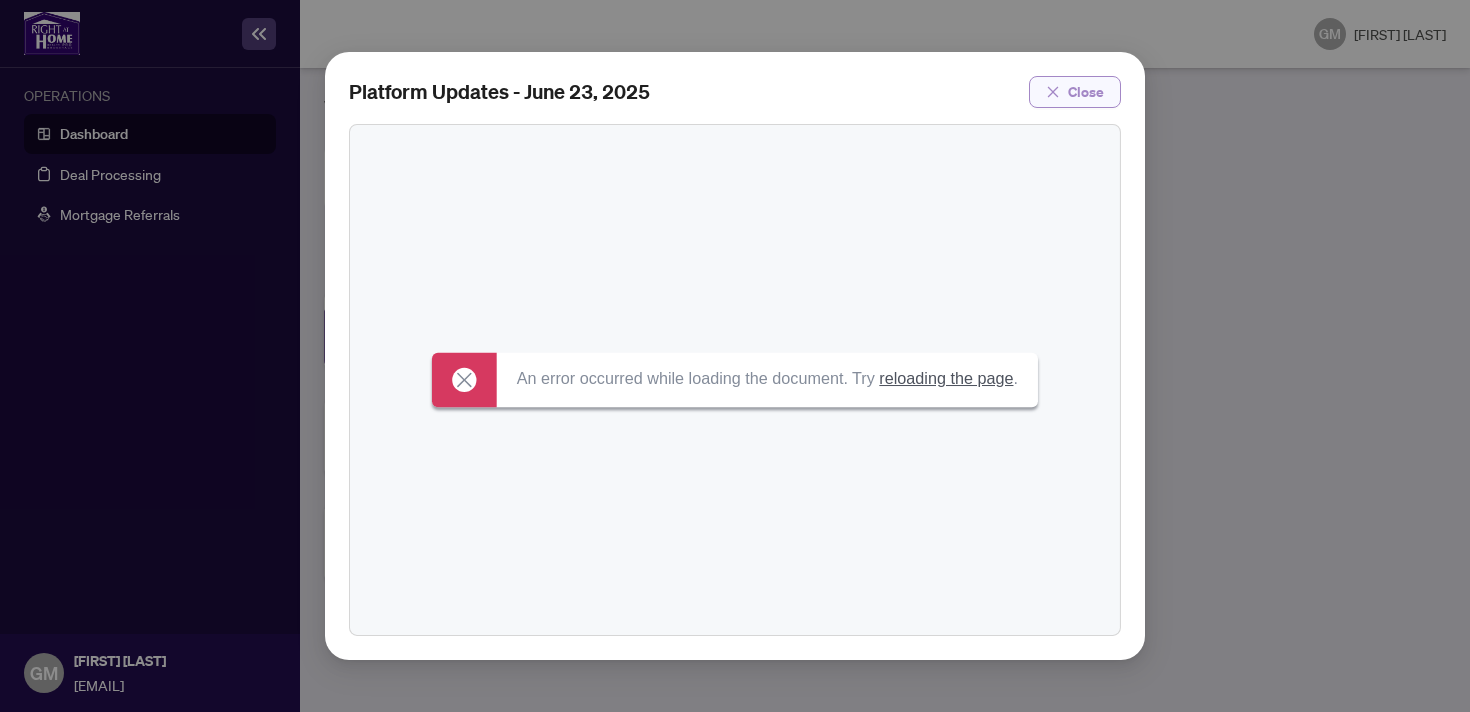 click on "Close" at bounding box center [1086, 92] 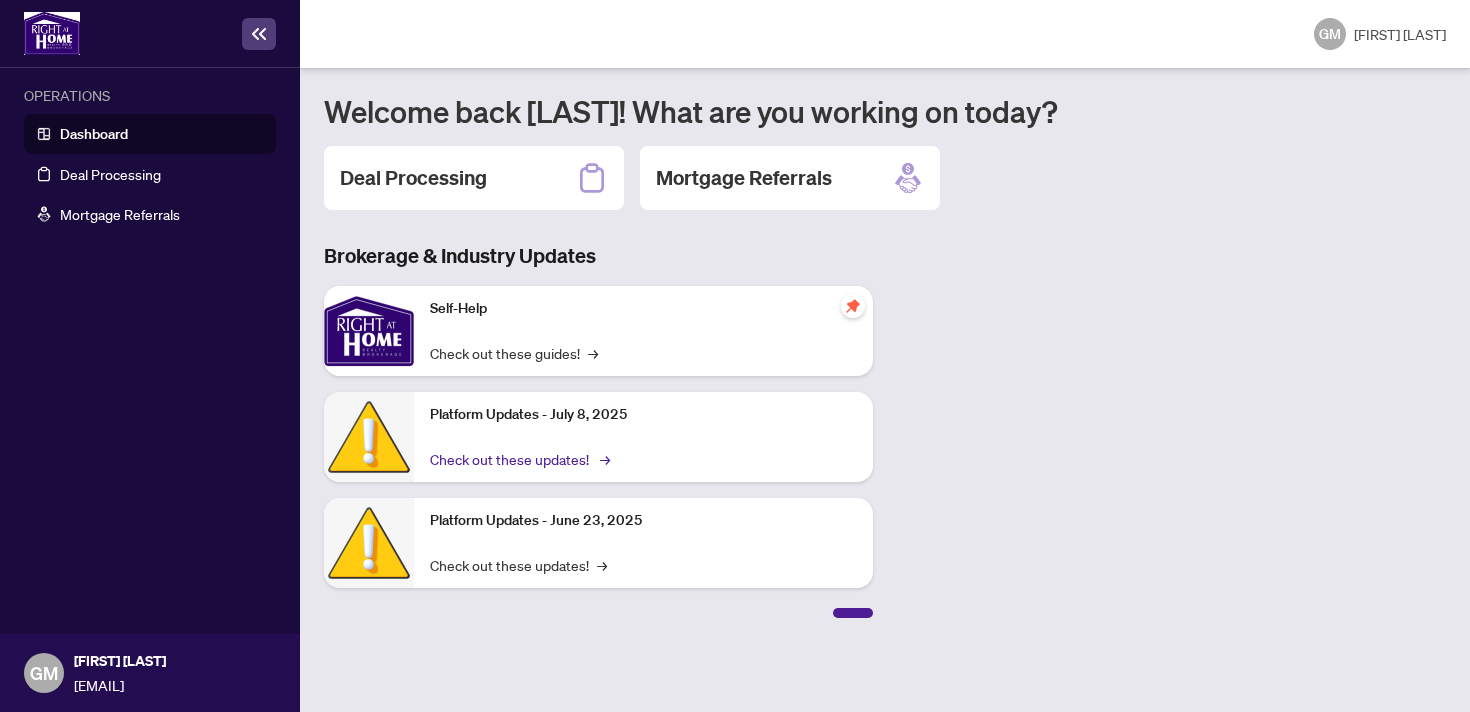 click on "Check out these updates! →" at bounding box center [518, 459] 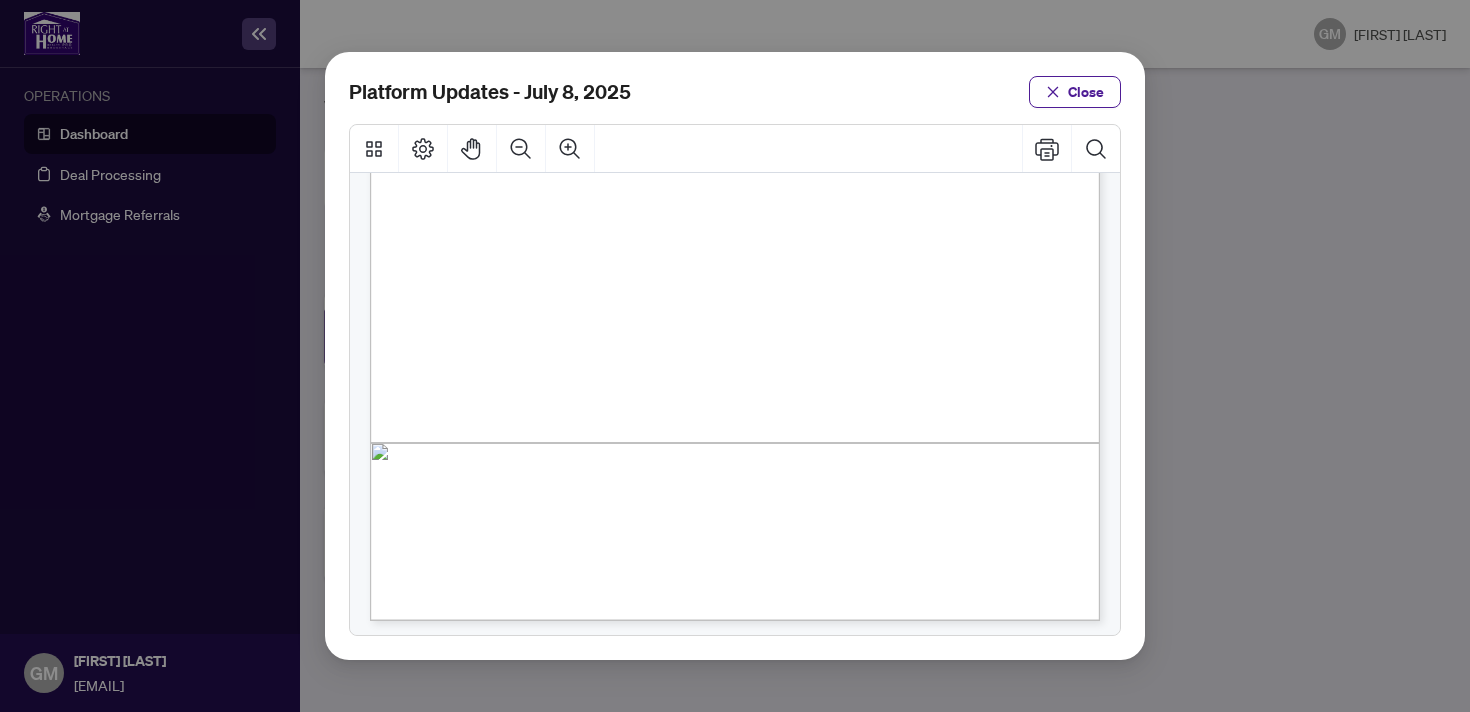 scroll, scrollTop: 522, scrollLeft: 0, axis: vertical 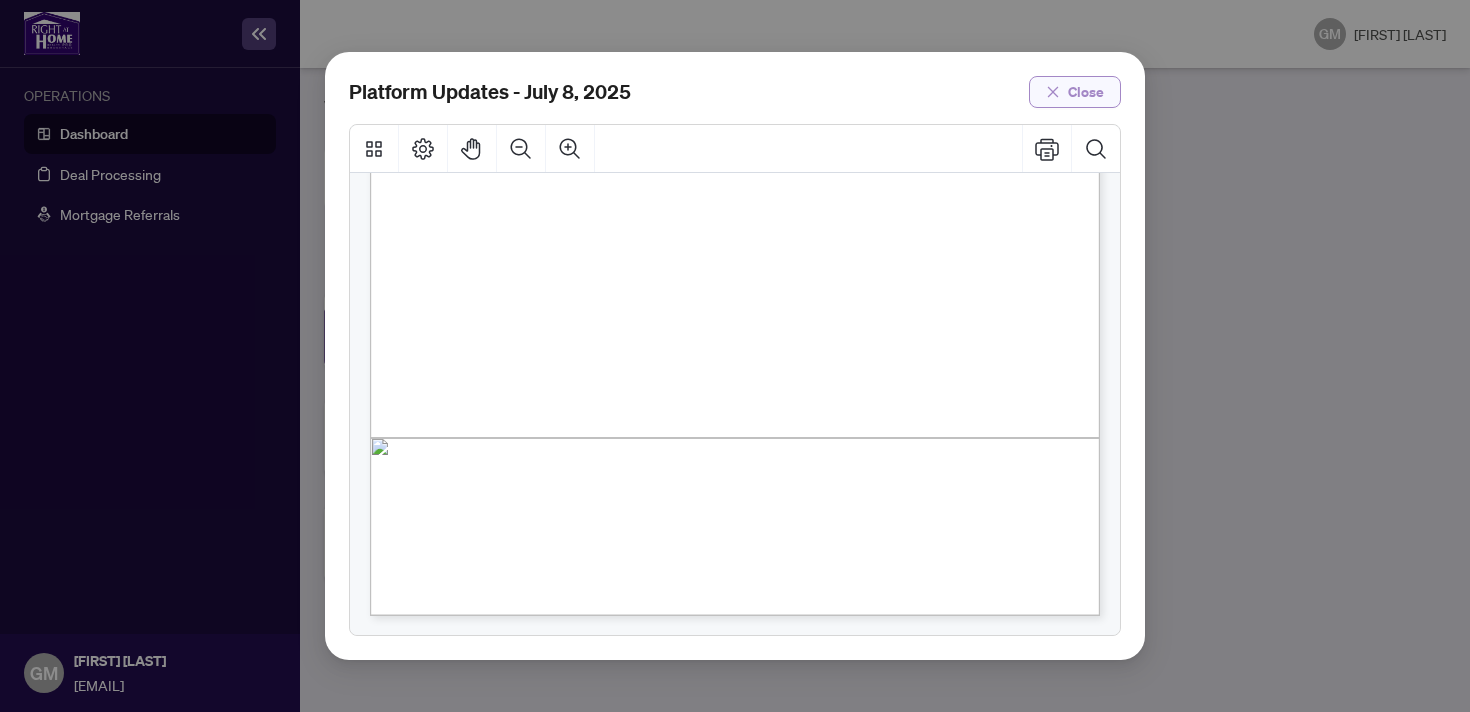 click on "Close" at bounding box center (1086, 92) 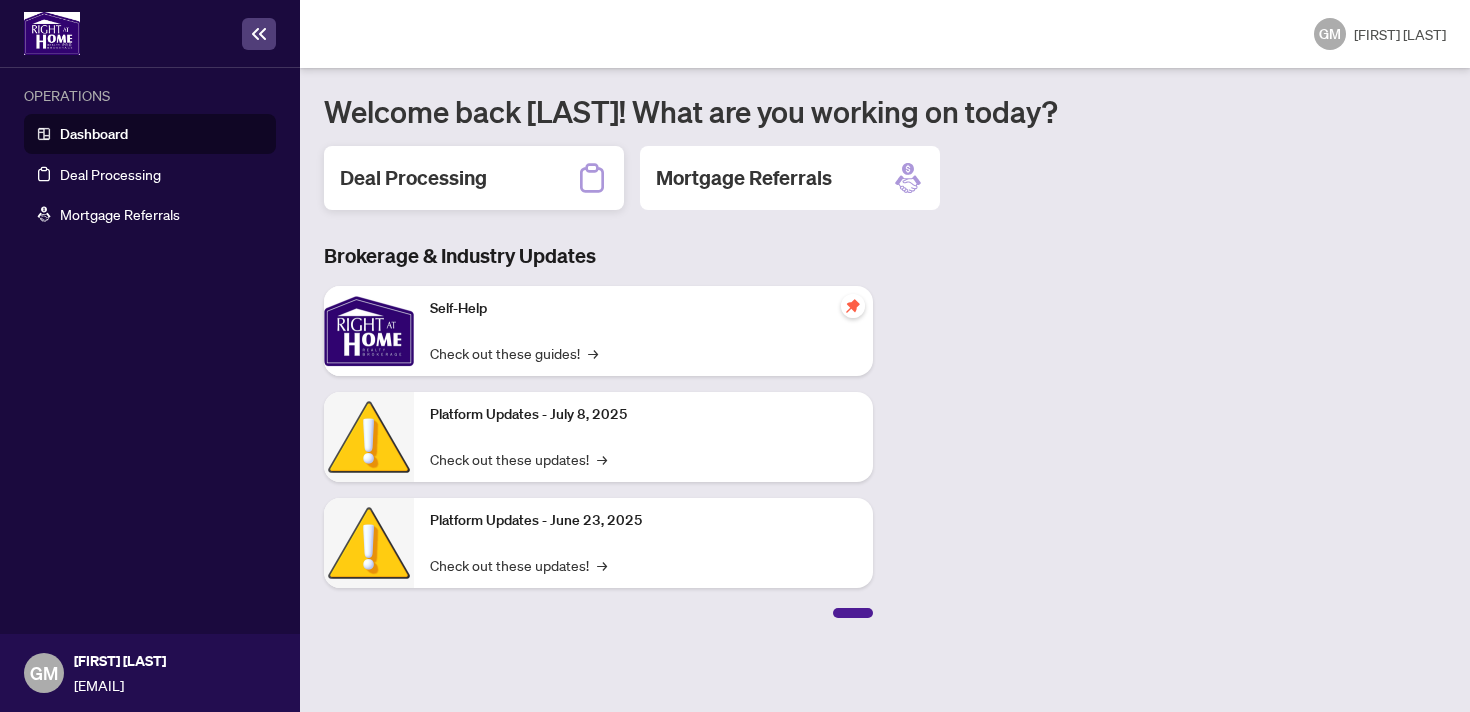 click on "Deal Processing" at bounding box center (413, 178) 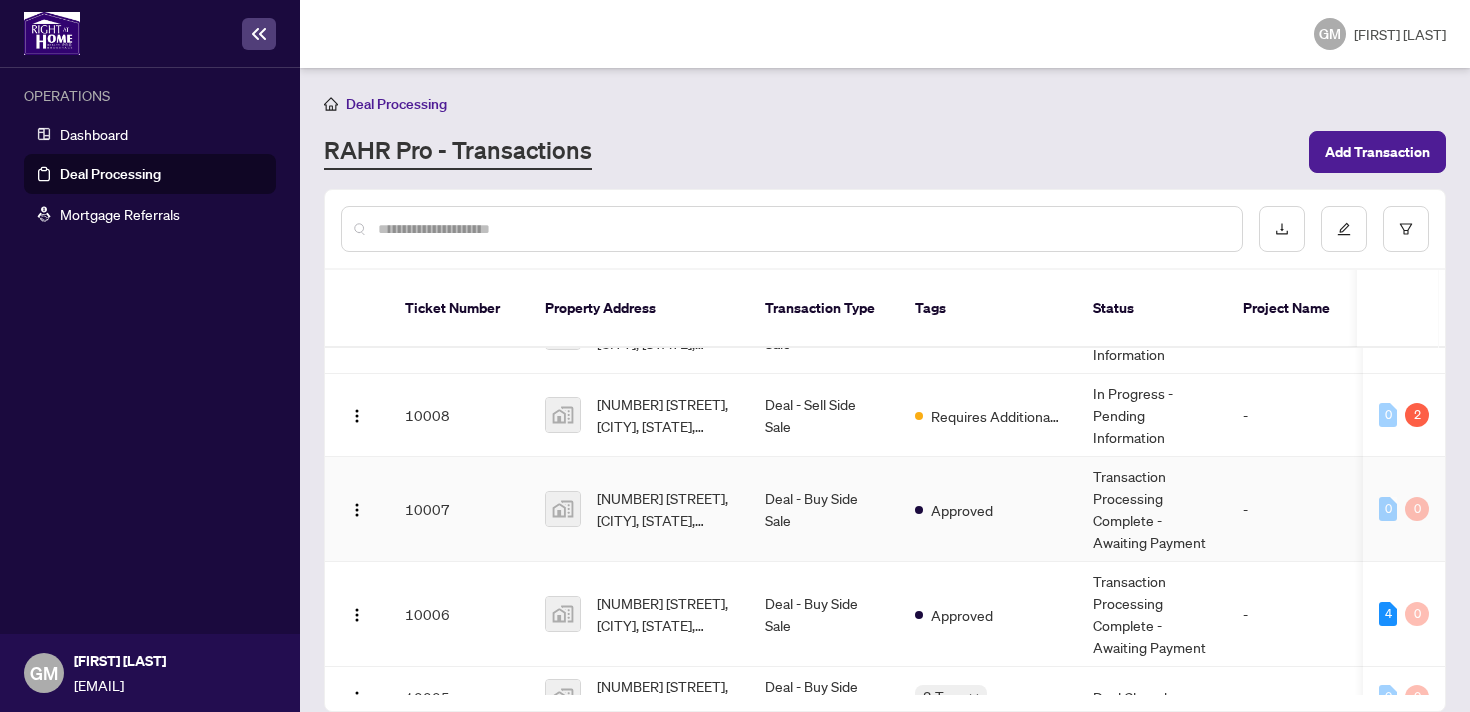 scroll, scrollTop: 45, scrollLeft: 0, axis: vertical 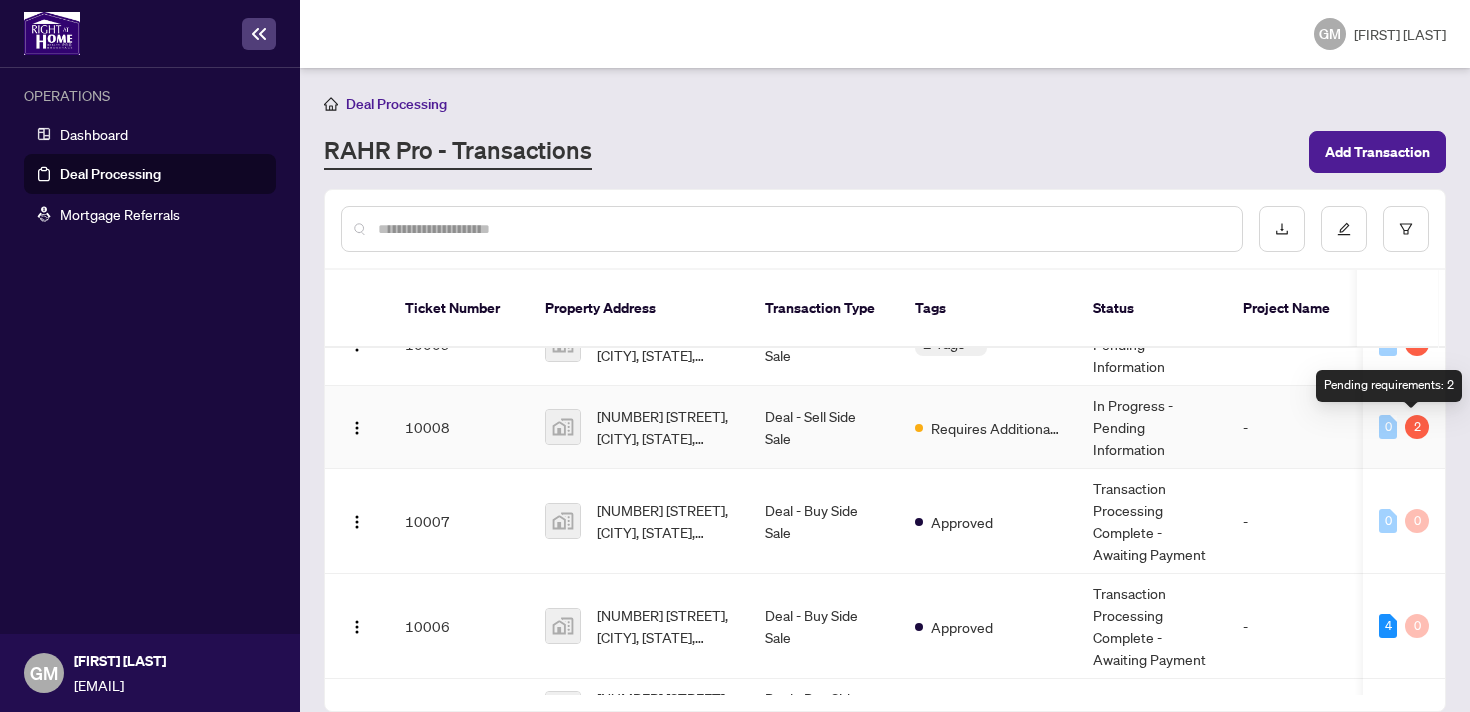 click on "2" at bounding box center (1417, 427) 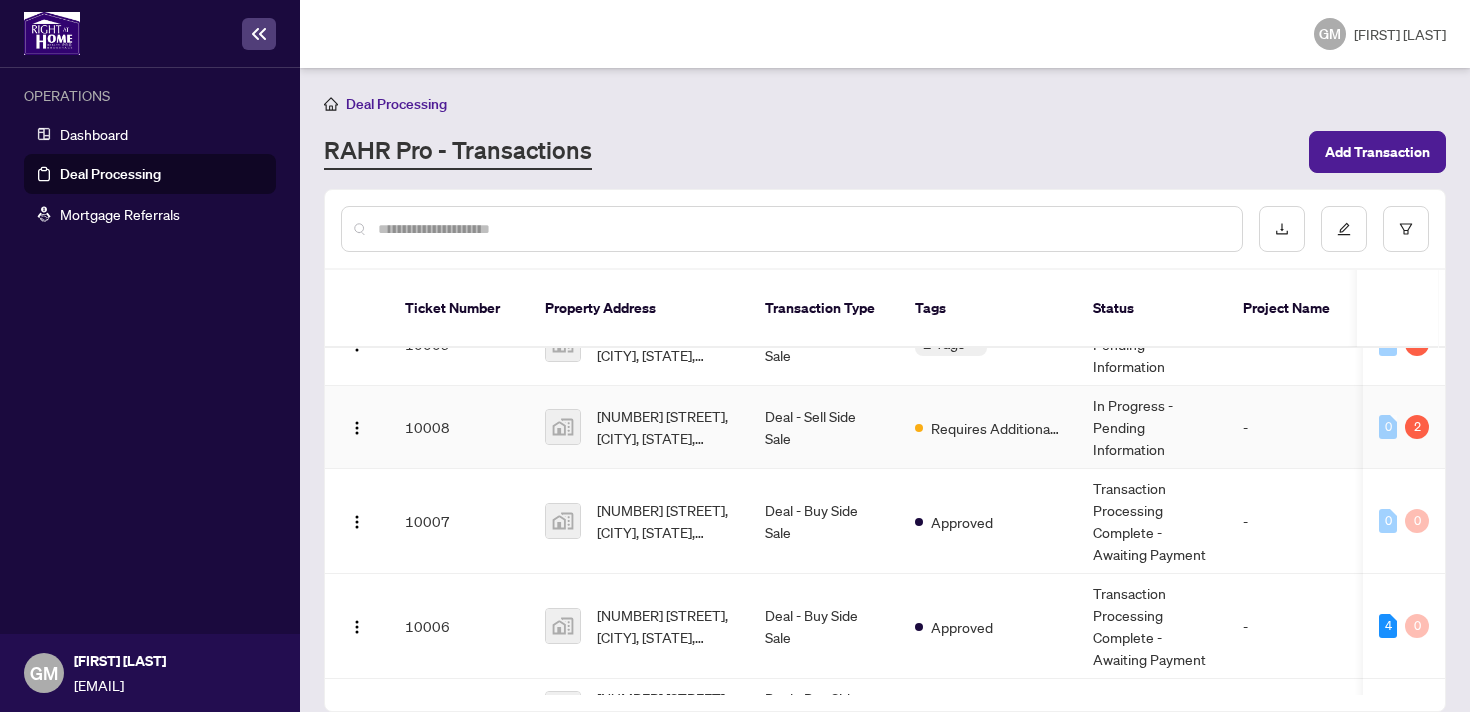 click on "In Progress - Pending Information" at bounding box center (1152, 427) 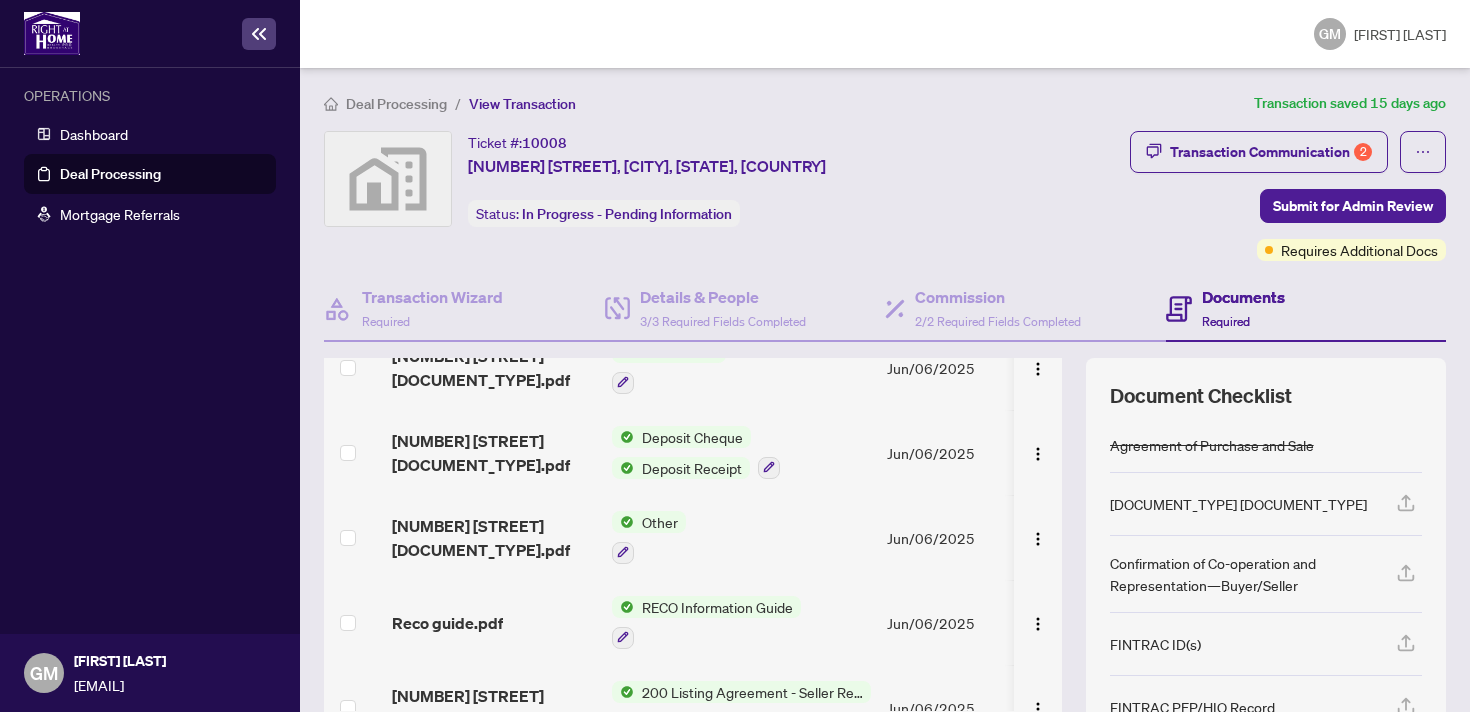 scroll, scrollTop: 720, scrollLeft: 0, axis: vertical 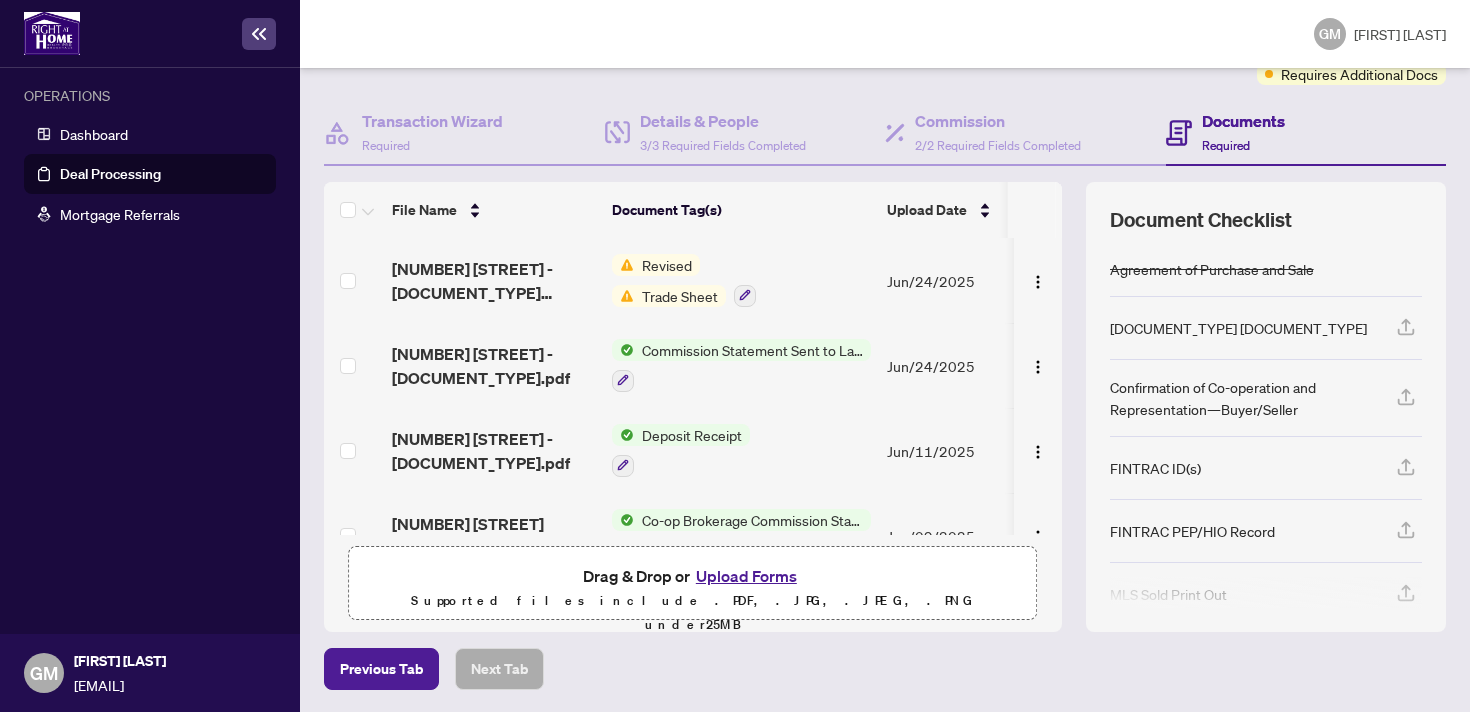 click on "Trade Sheet" at bounding box center [680, 296] 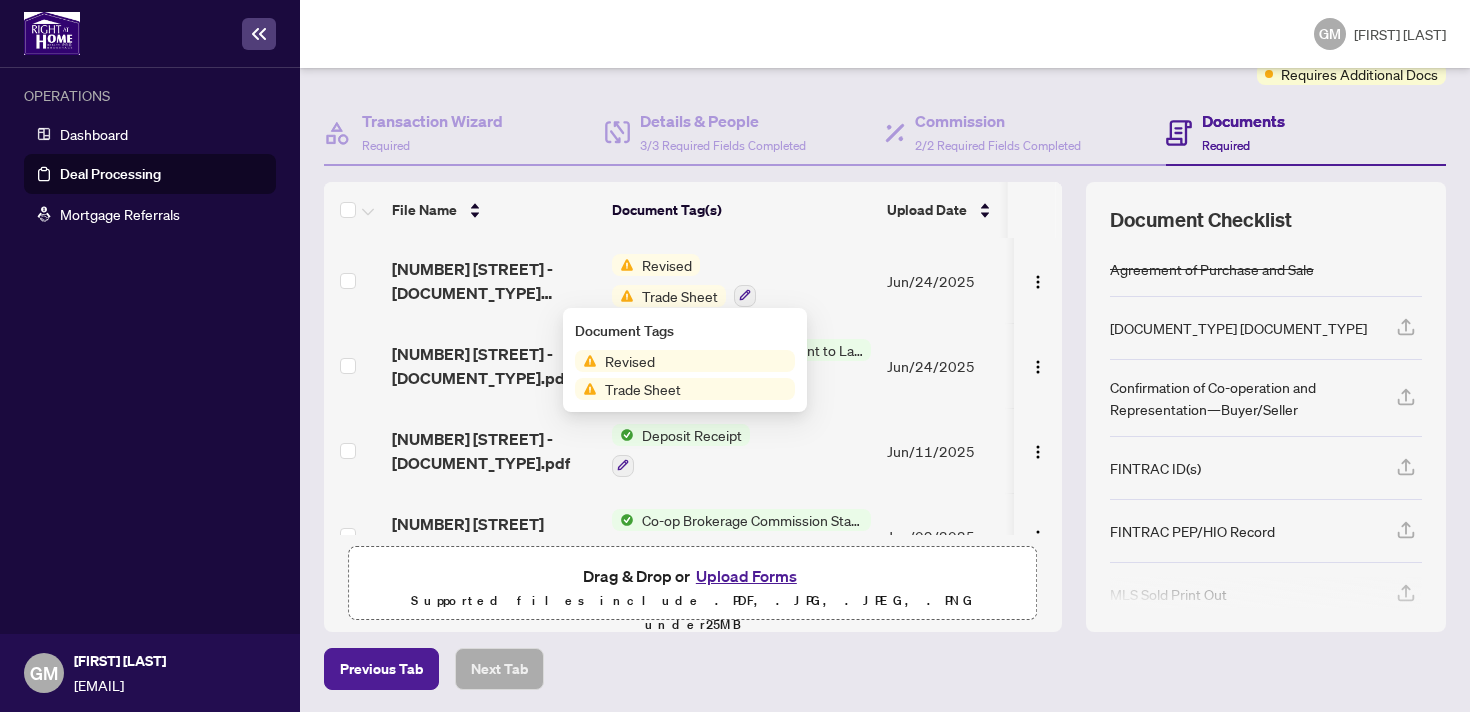click on "[NUMBER] [STREET] - [DOCUMENT_TYPE] [DOCUMENT_TYPE].pdf" at bounding box center (494, 281) 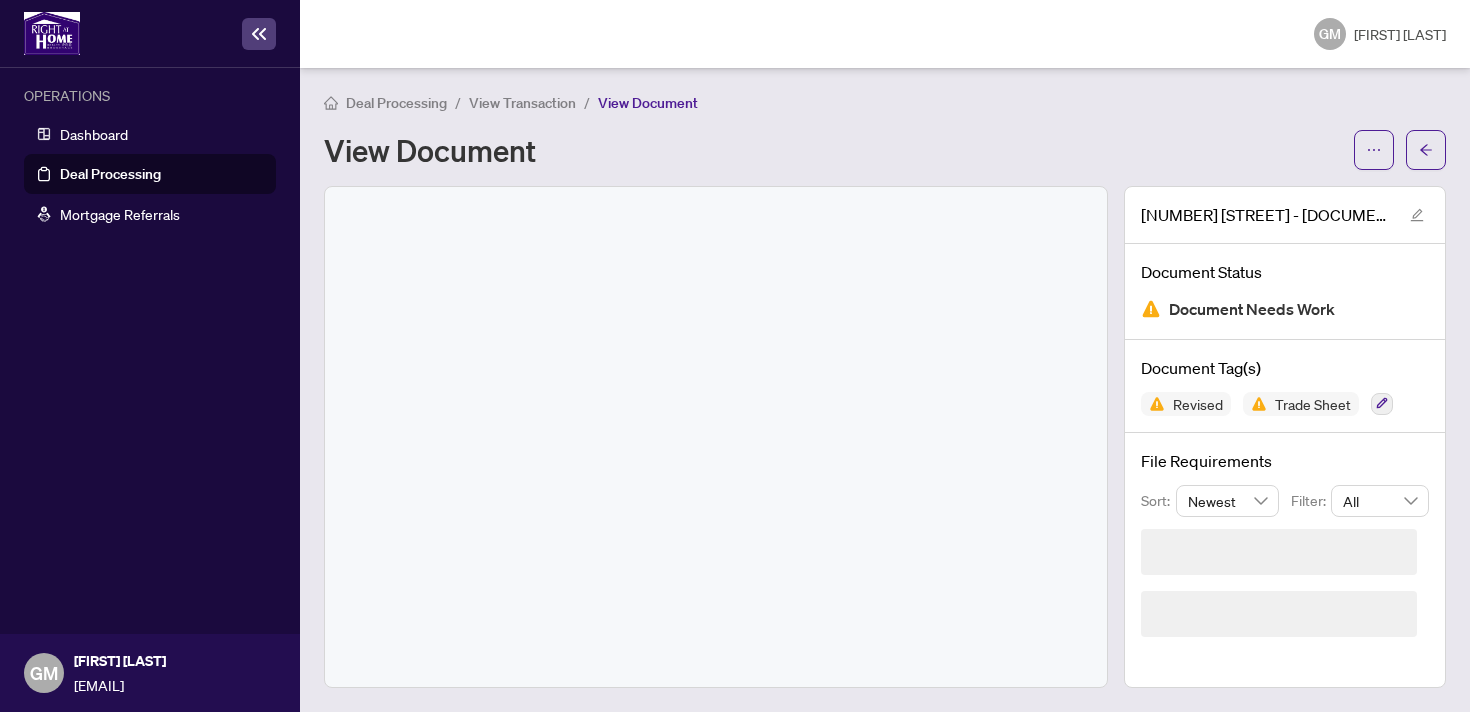 scroll, scrollTop: 0, scrollLeft: 0, axis: both 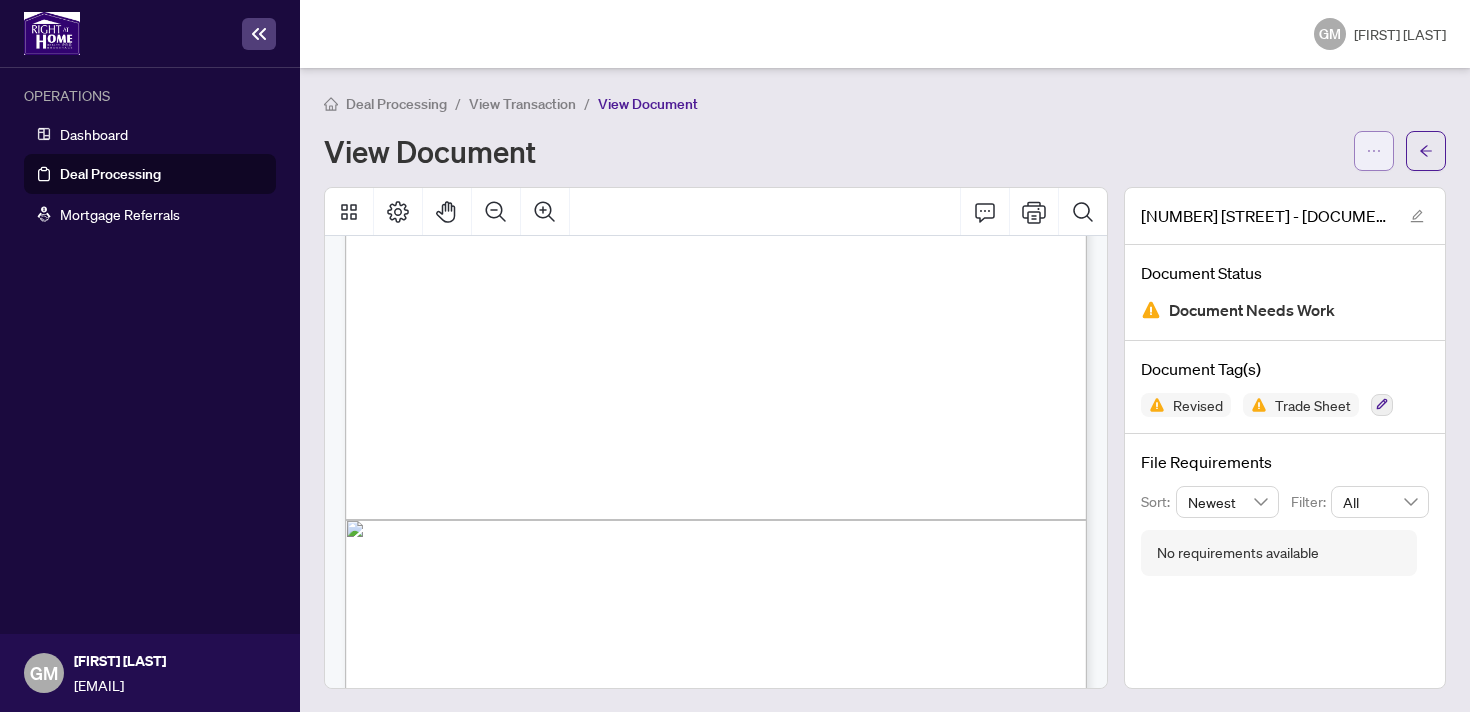 click at bounding box center [1374, 151] 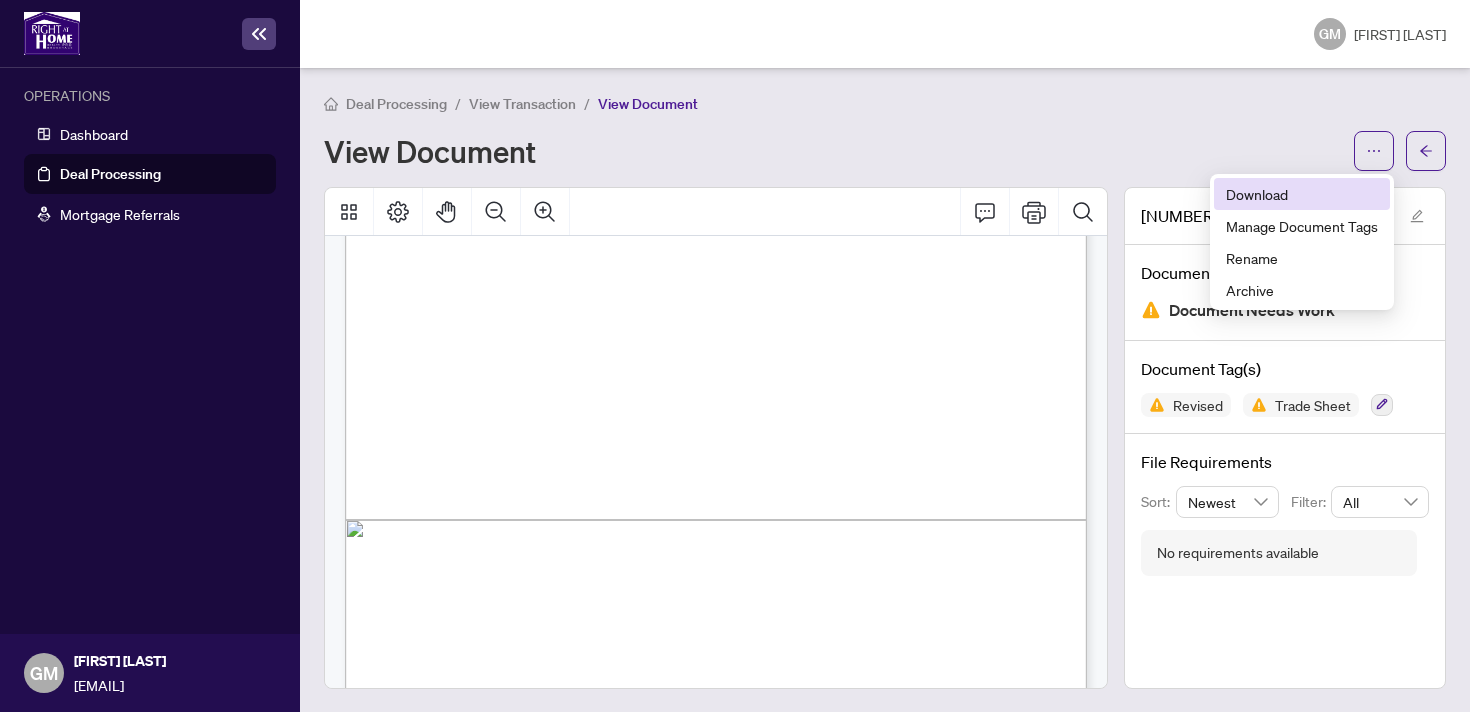 click on "Download" at bounding box center (1302, 194) 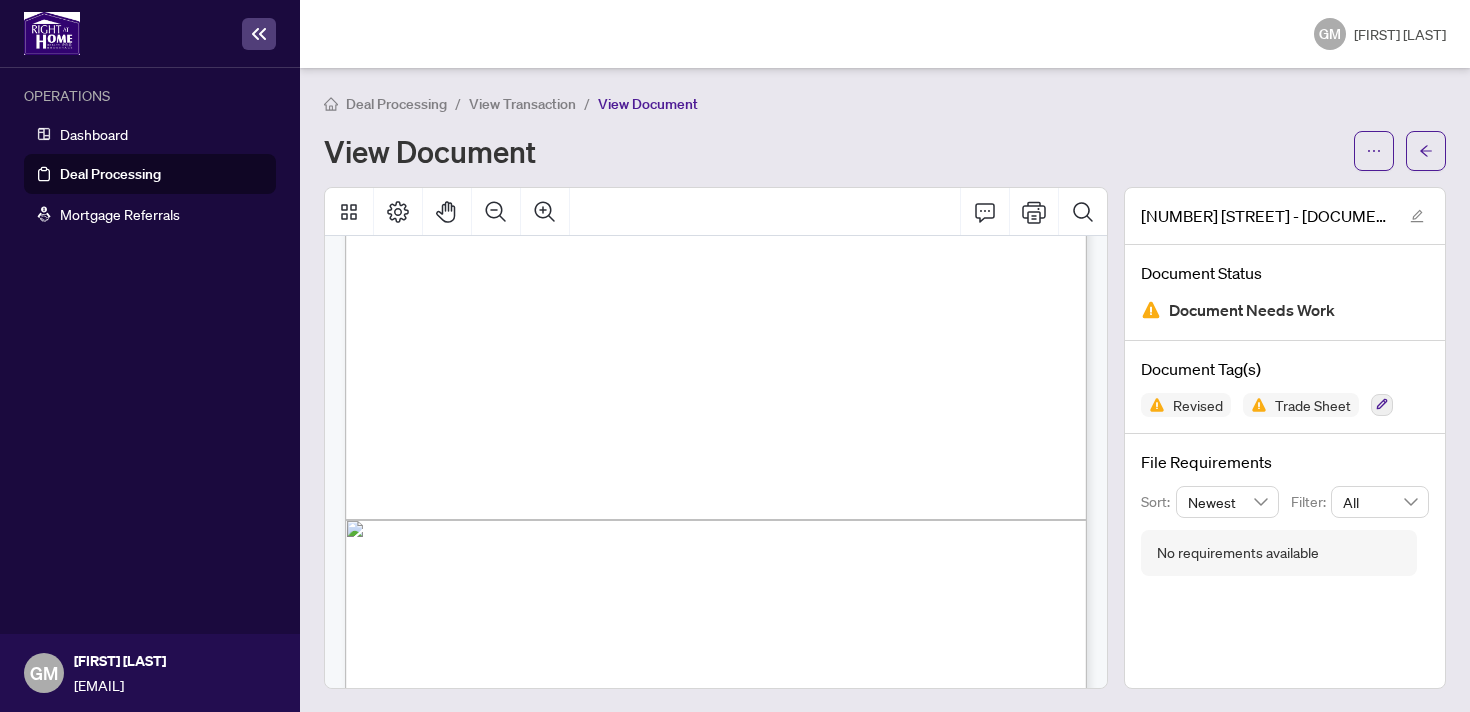click on "View Transaction" at bounding box center [522, 104] 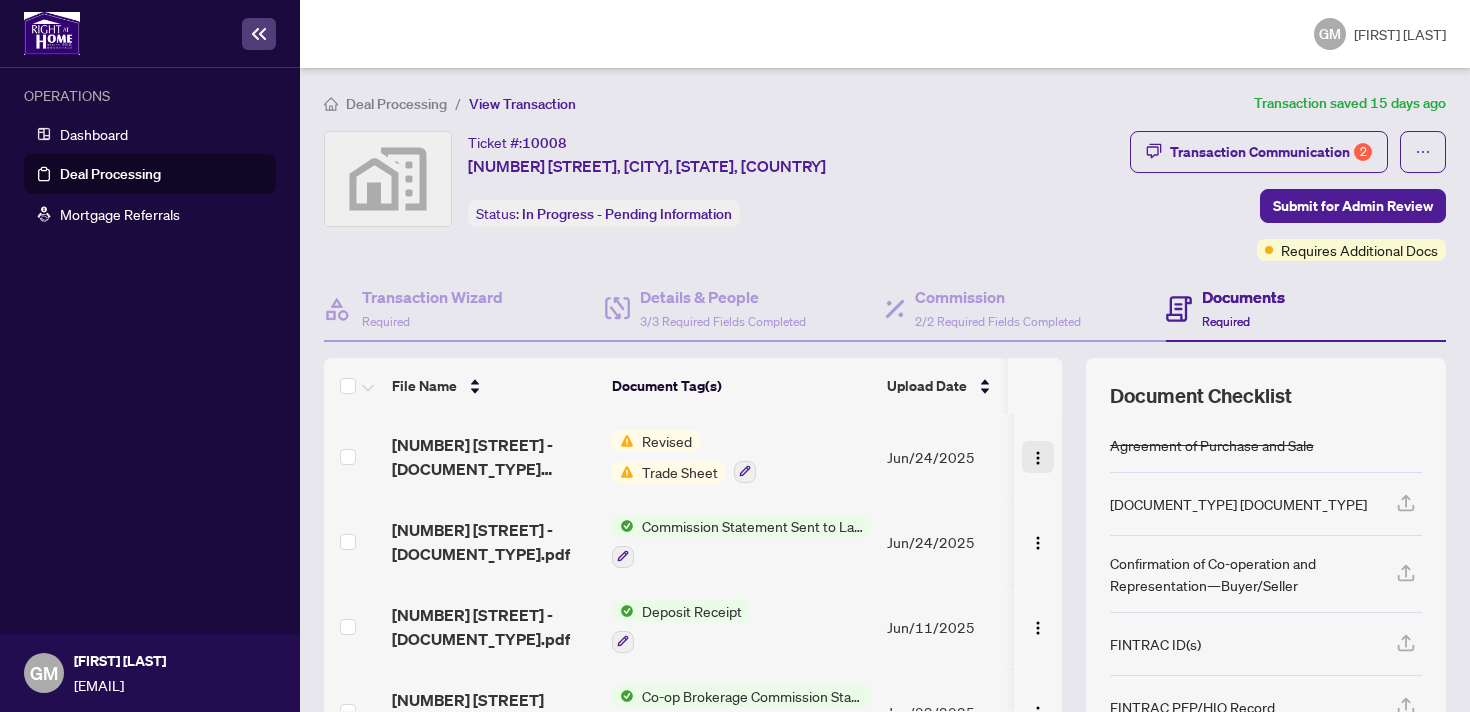 click at bounding box center [1038, 457] 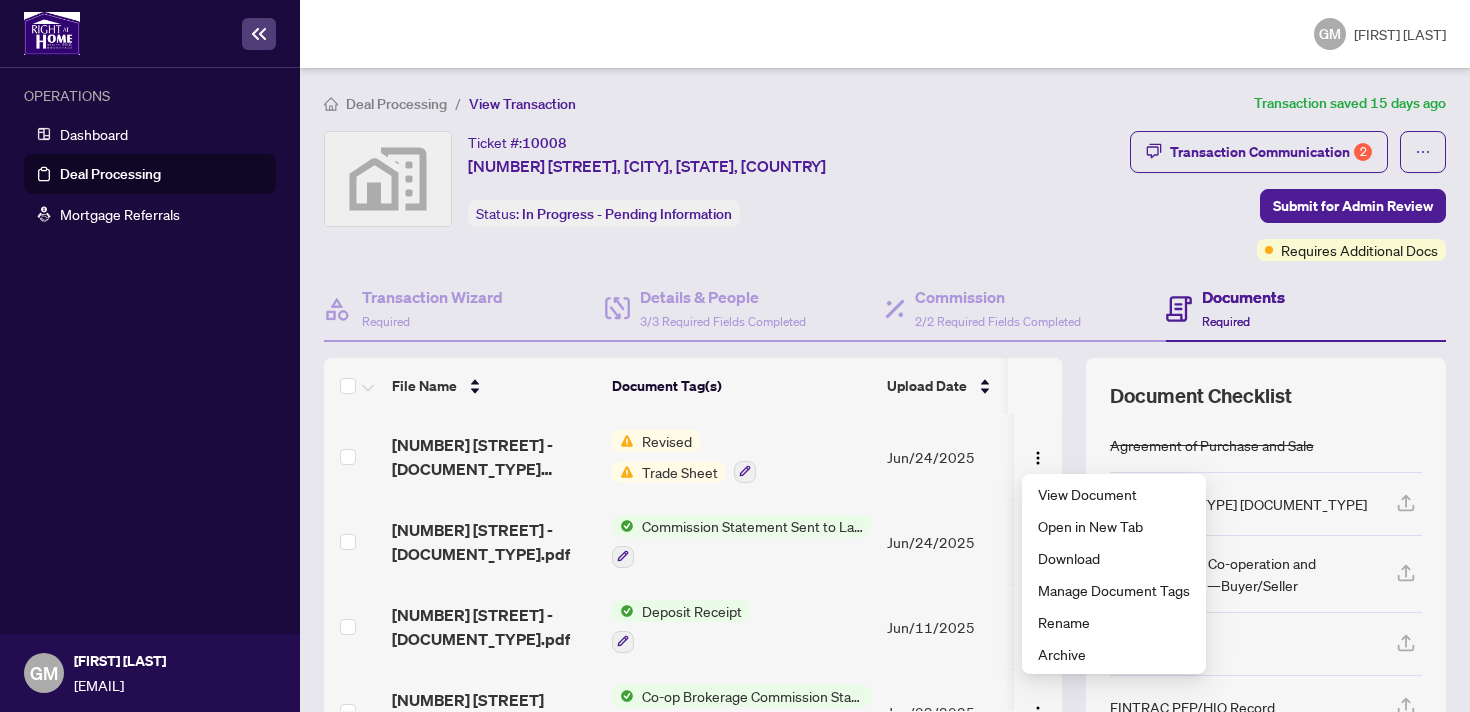 click on "Transaction Communication [NUMBER] Submit for Admin Review Requires Additional Docs" at bounding box center [1288, 196] 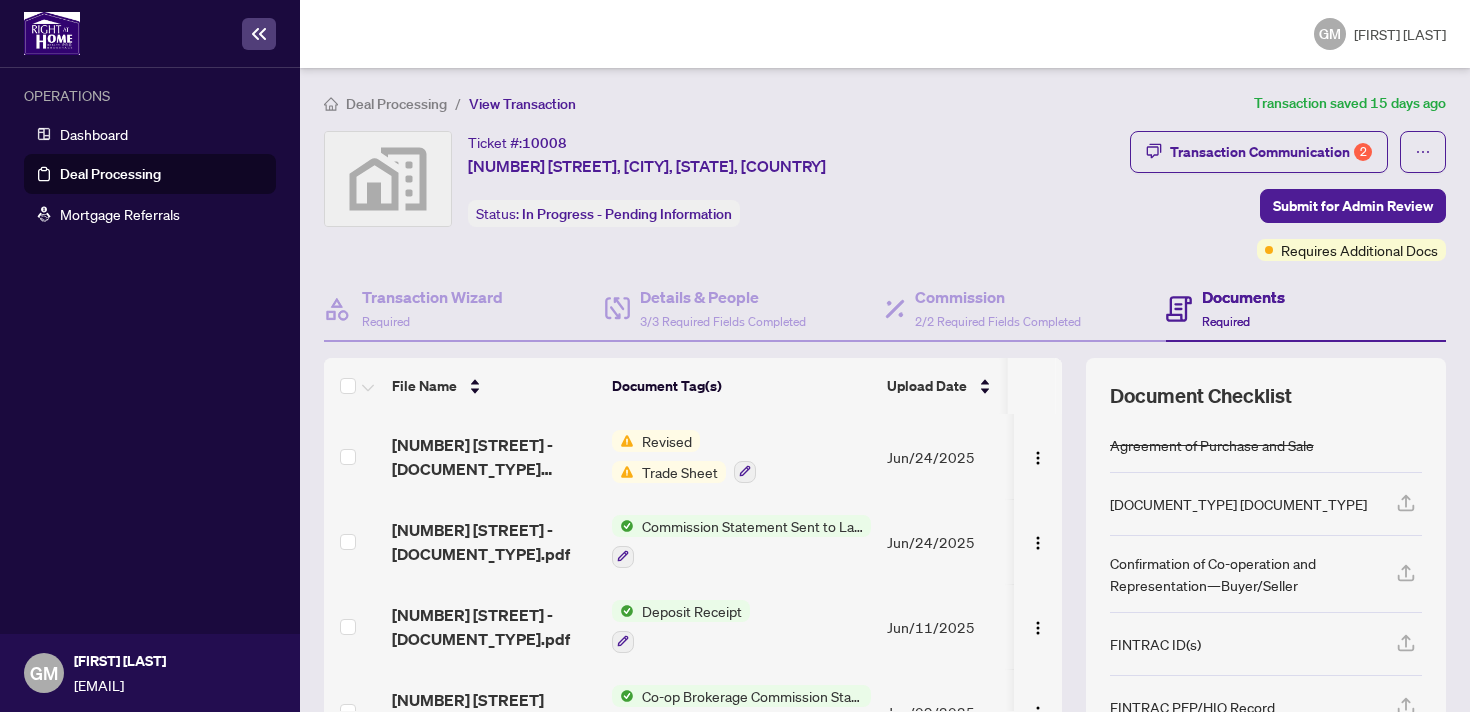 click on "Documents" at bounding box center [1243, 297] 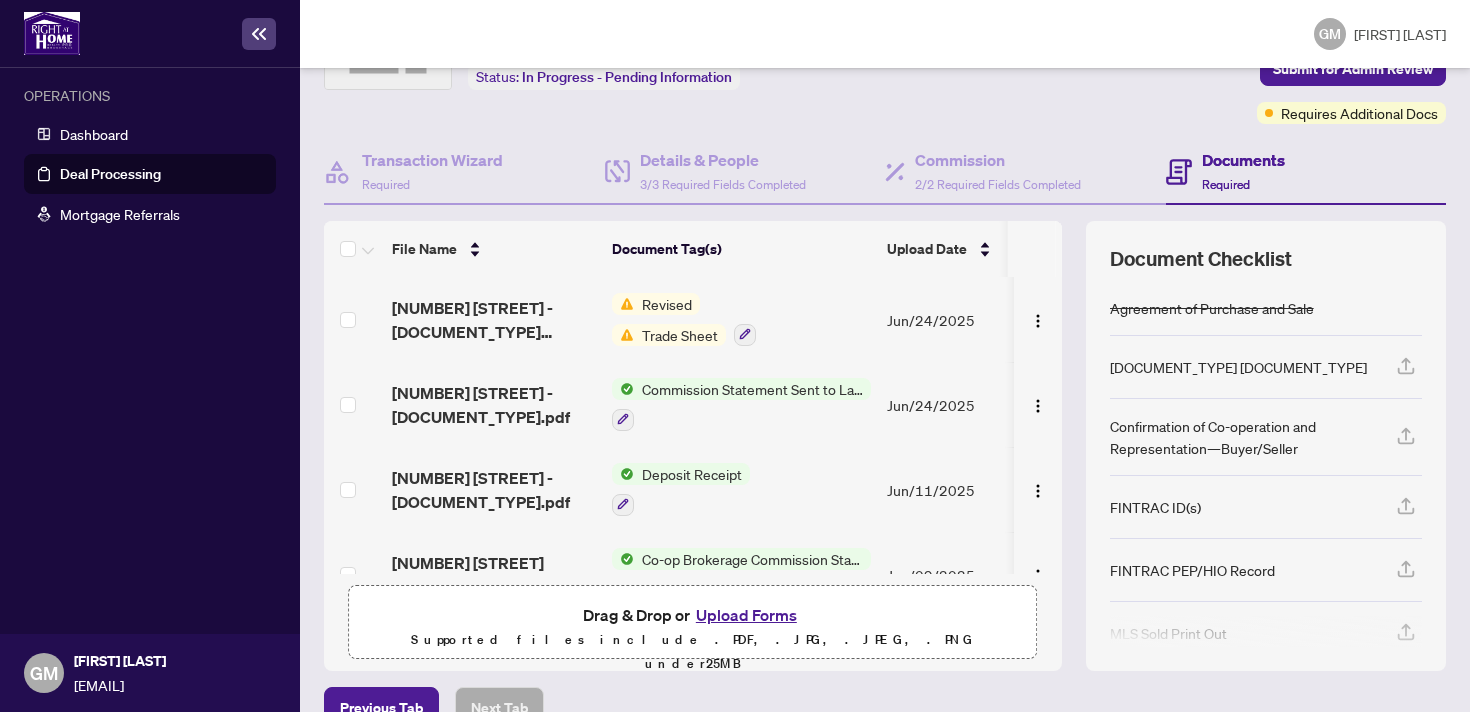 scroll, scrollTop: 176, scrollLeft: 0, axis: vertical 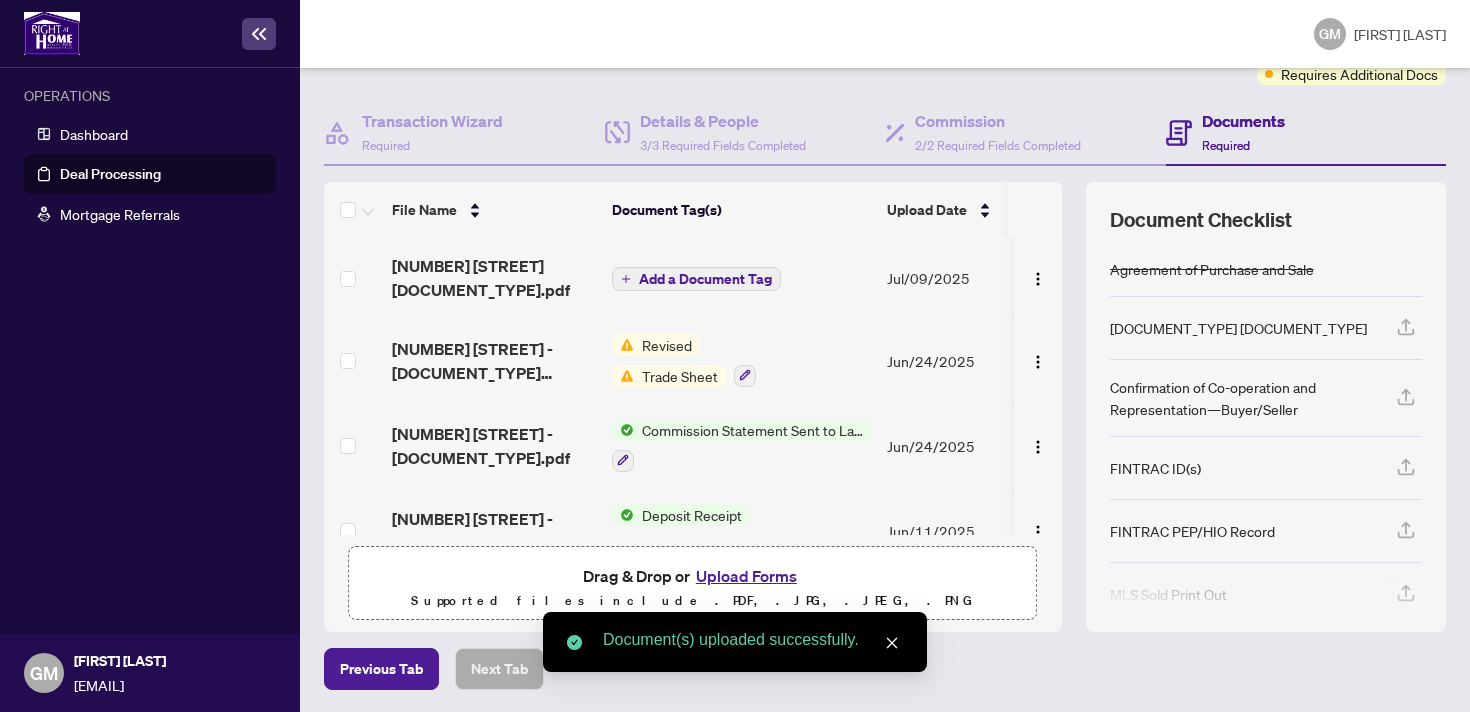 click on "Add a Document Tag" at bounding box center [705, 279] 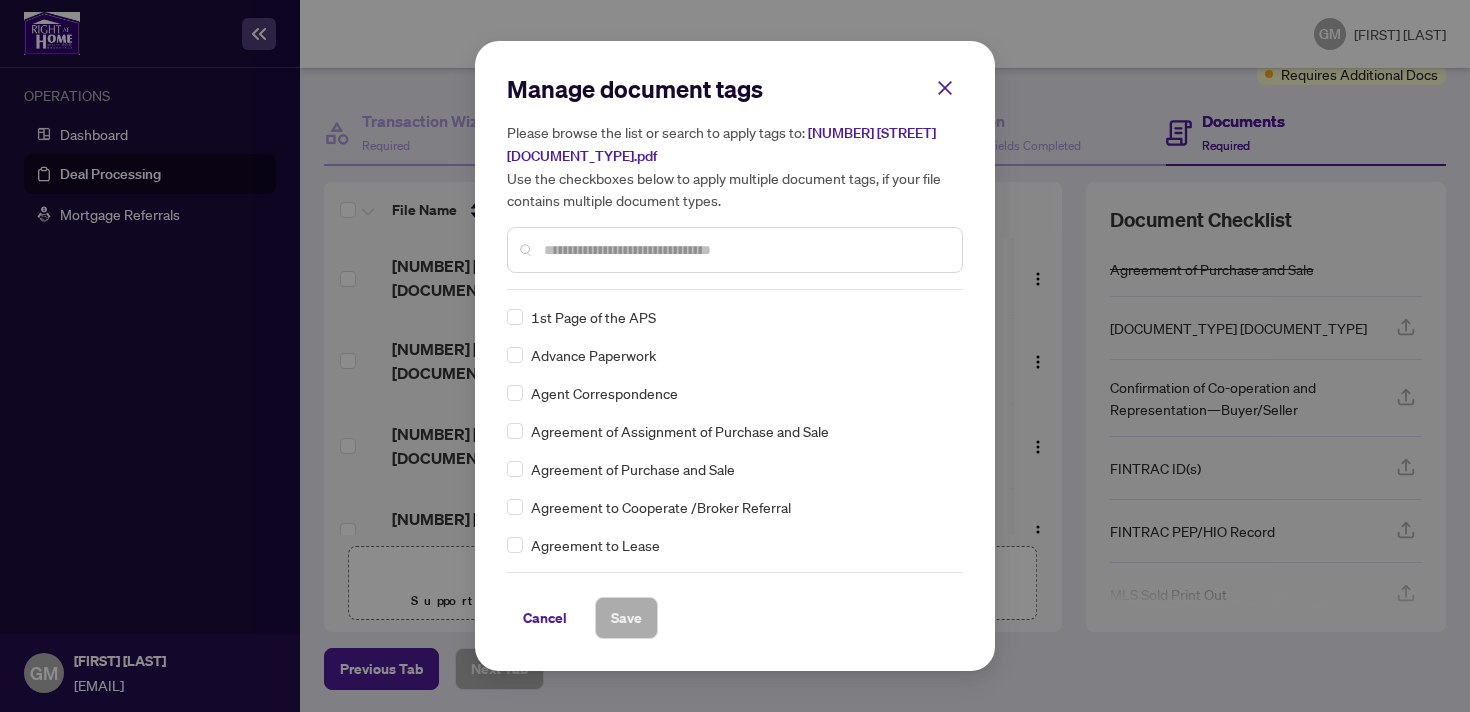 click on "Manage document tags Please browse the list or search to apply tags to:   [NUMBER] [STREET] [DOCUMENT_TYPE].pdf   Use the checkboxes below to apply multiple document tags, if your file contains multiple document types." at bounding box center [735, 181] 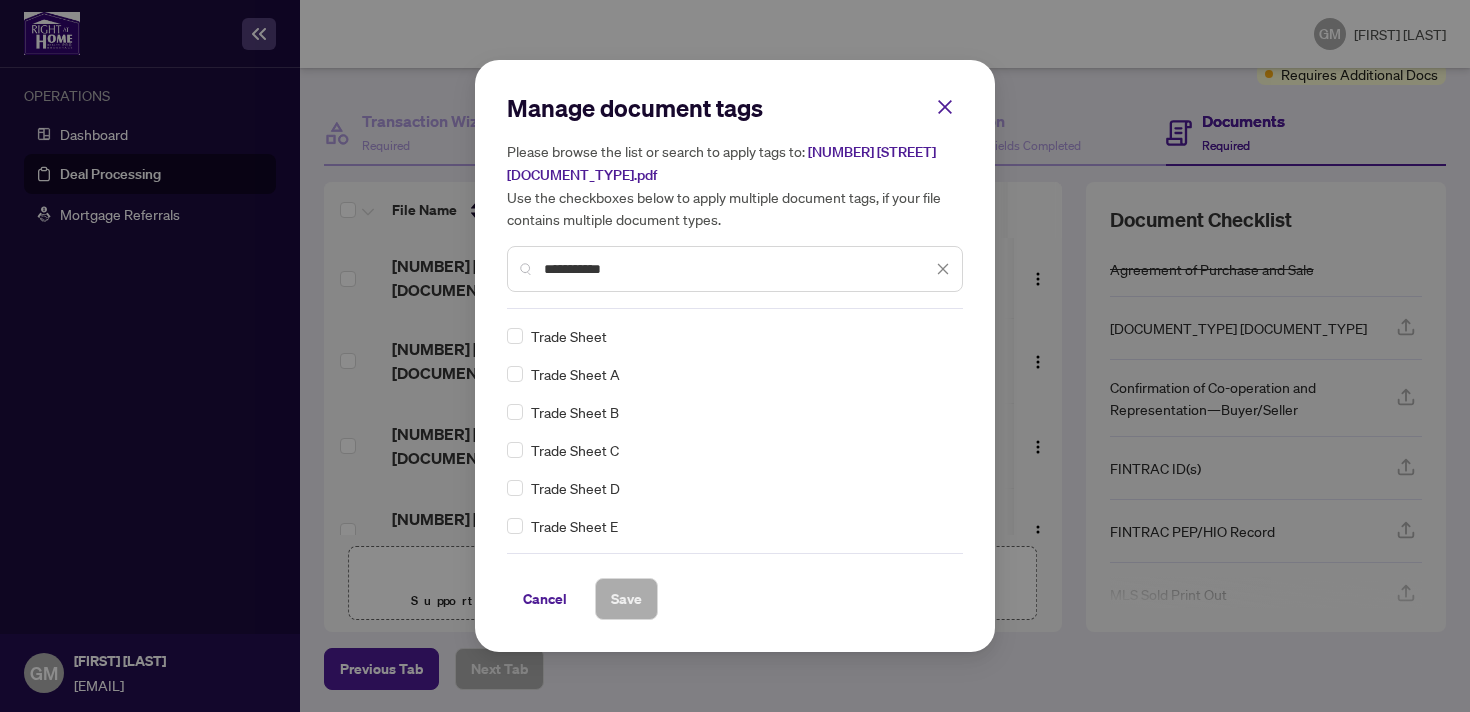 type on "**********" 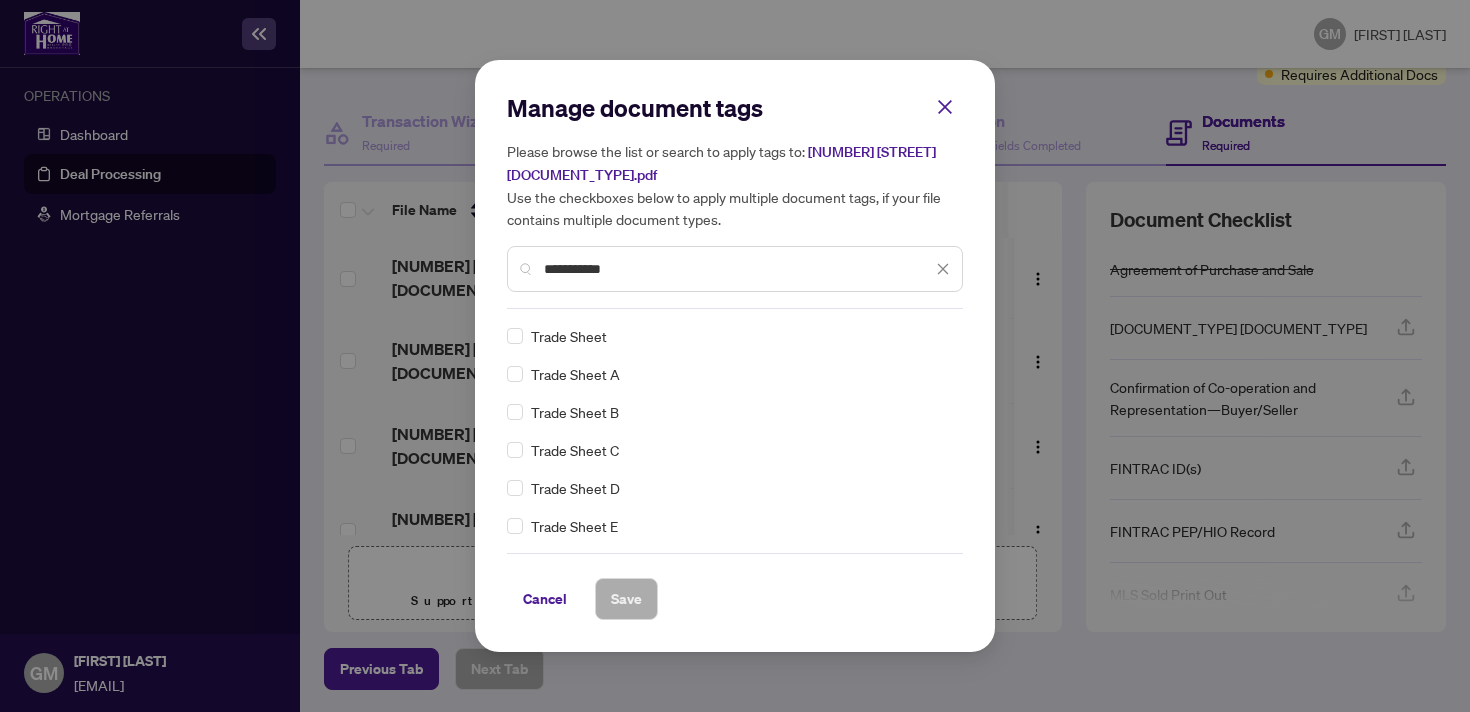 click on "Trade Sheet" at bounding box center (569, 336) 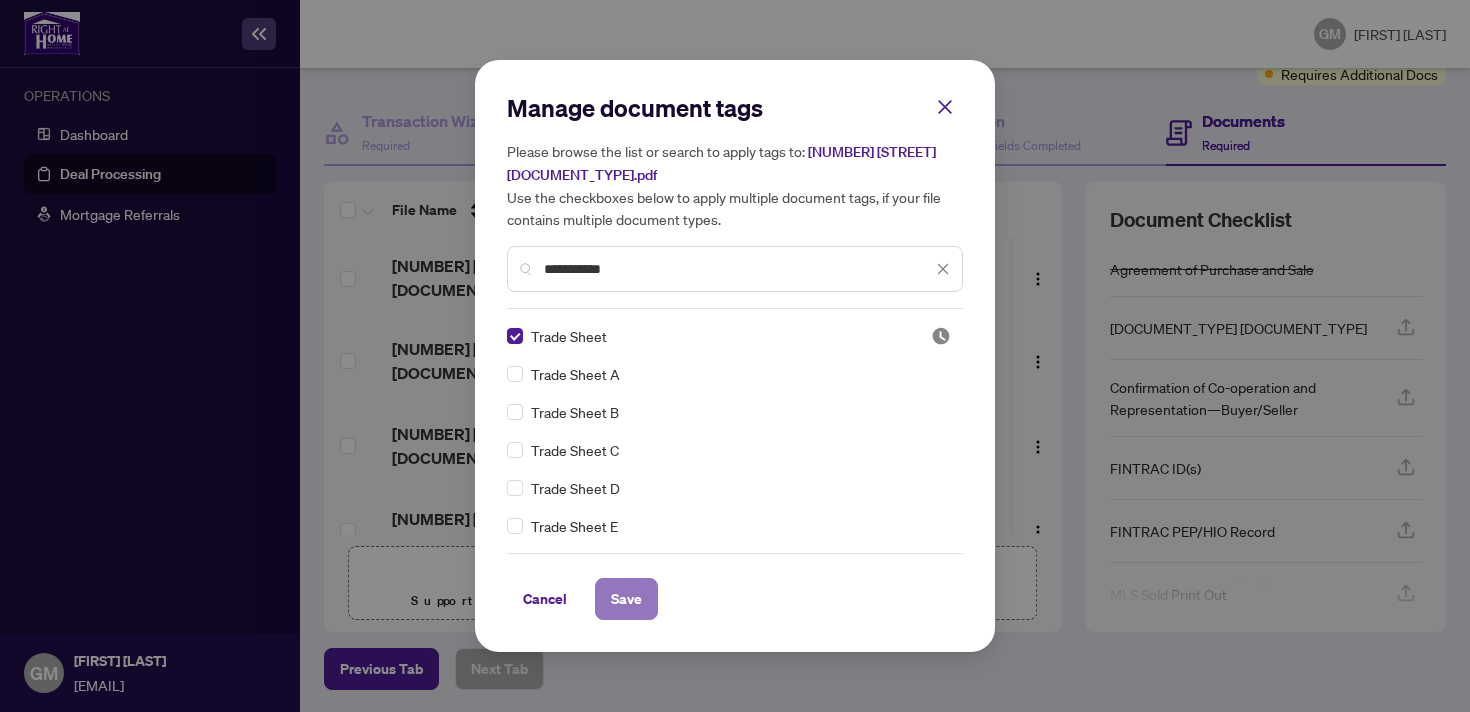 click on "Save" at bounding box center [626, 599] 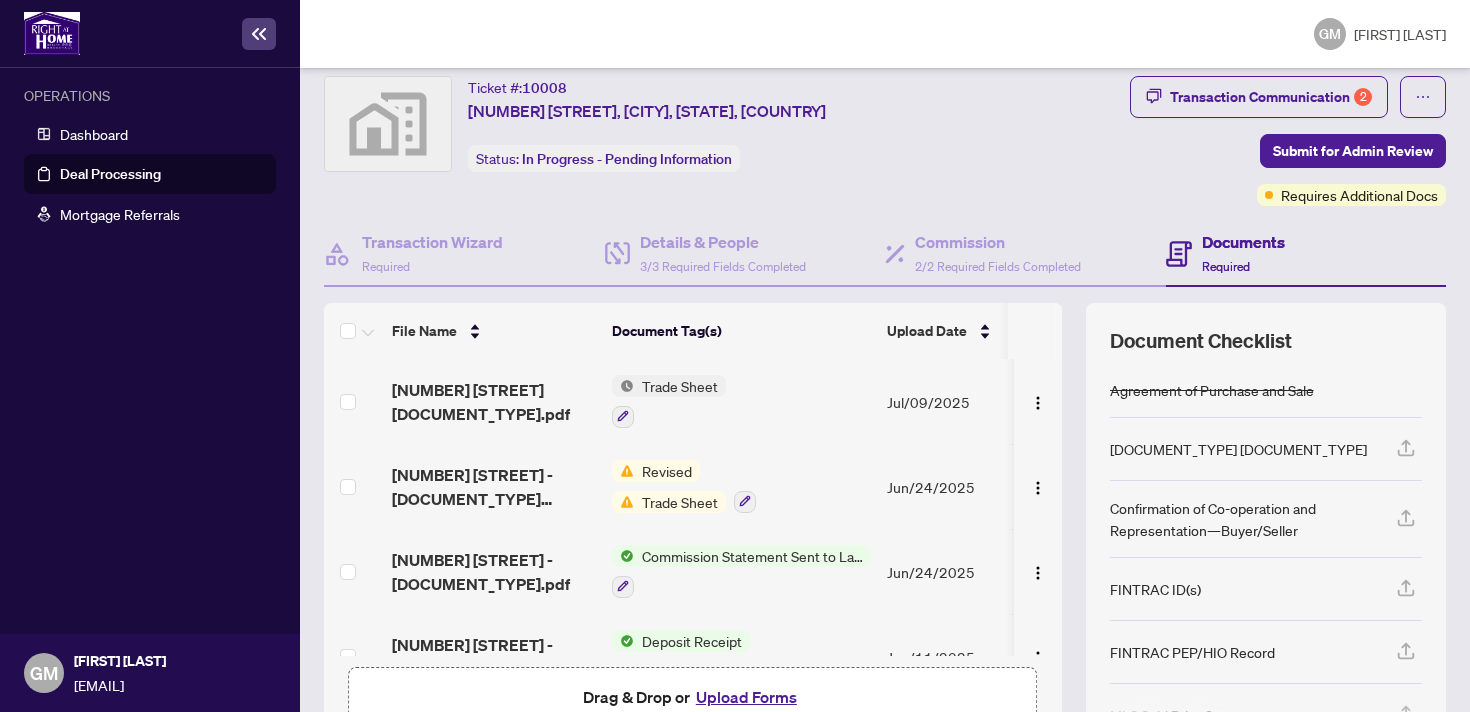 scroll, scrollTop: 0, scrollLeft: 0, axis: both 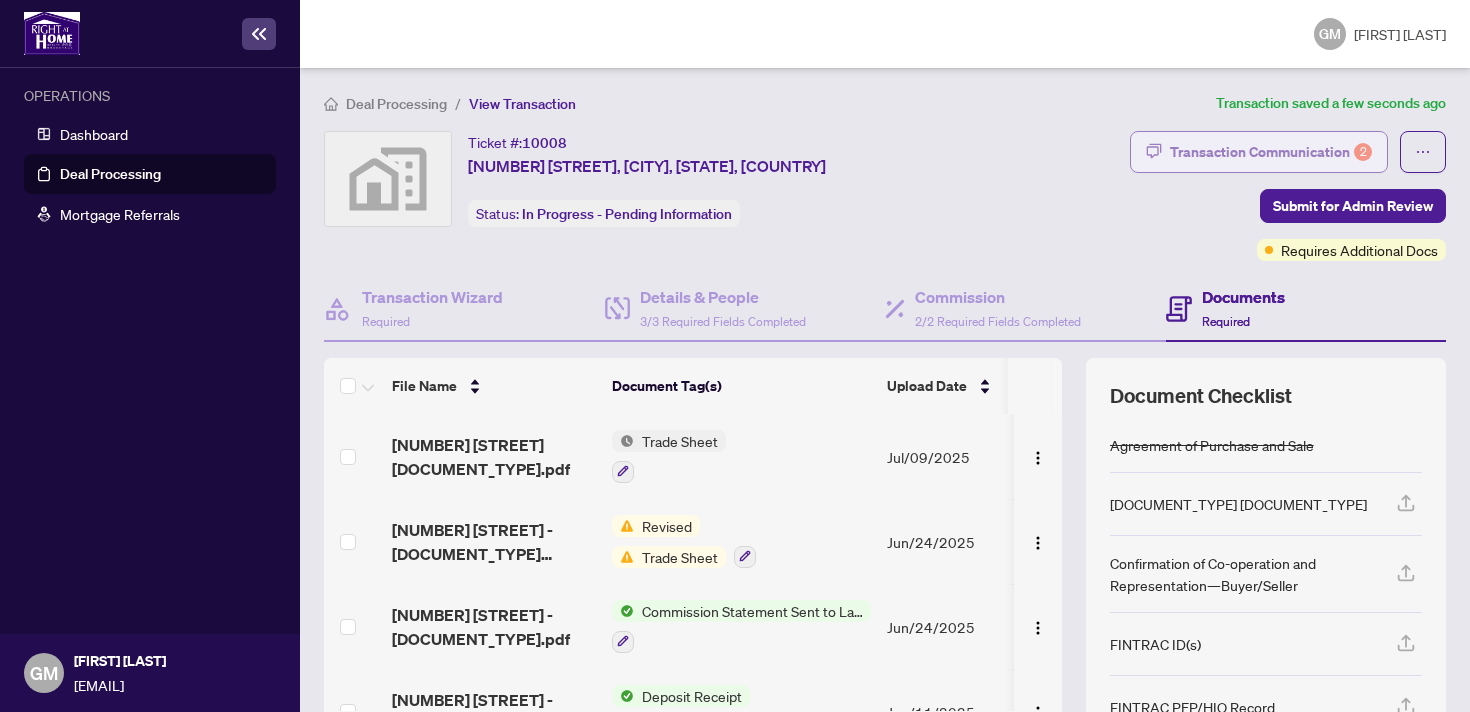 click on "Transaction Communication 2" at bounding box center (1271, 152) 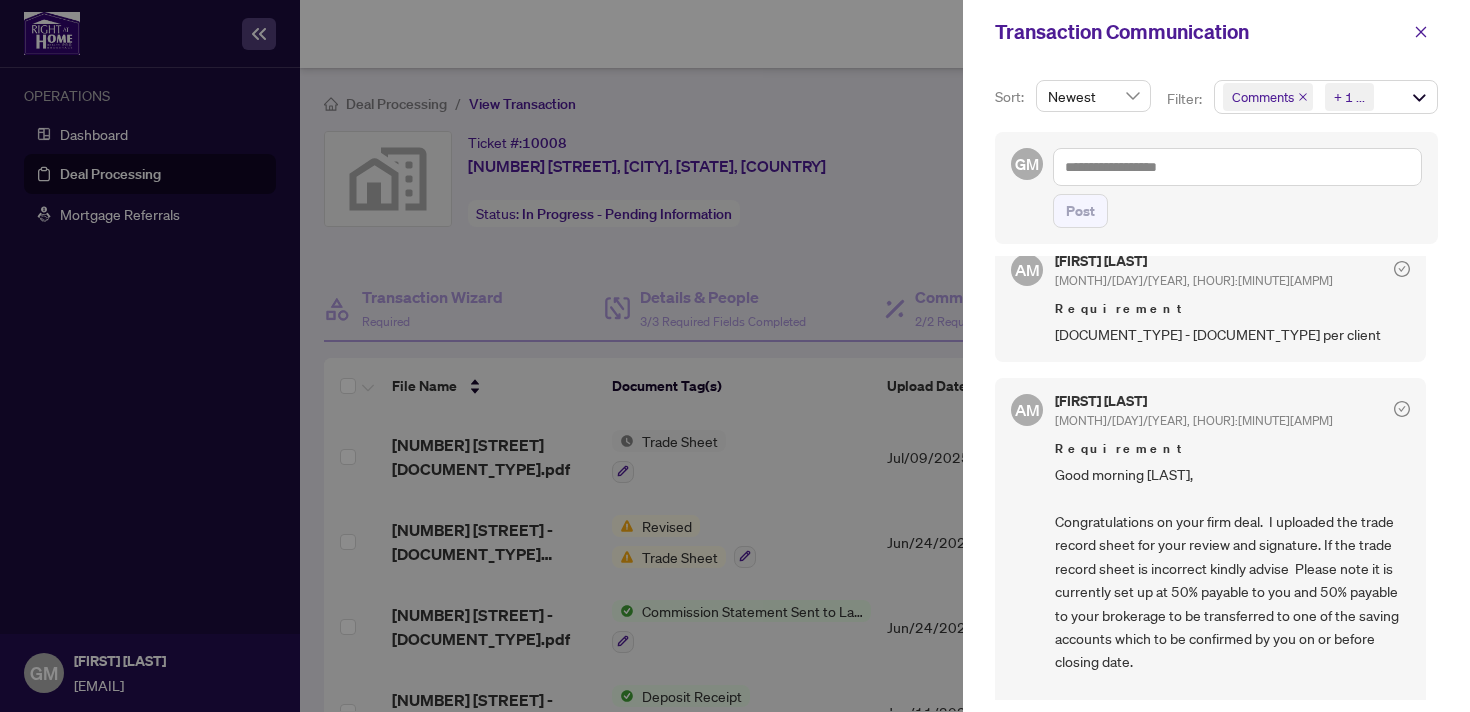 scroll, scrollTop: 445, scrollLeft: 0, axis: vertical 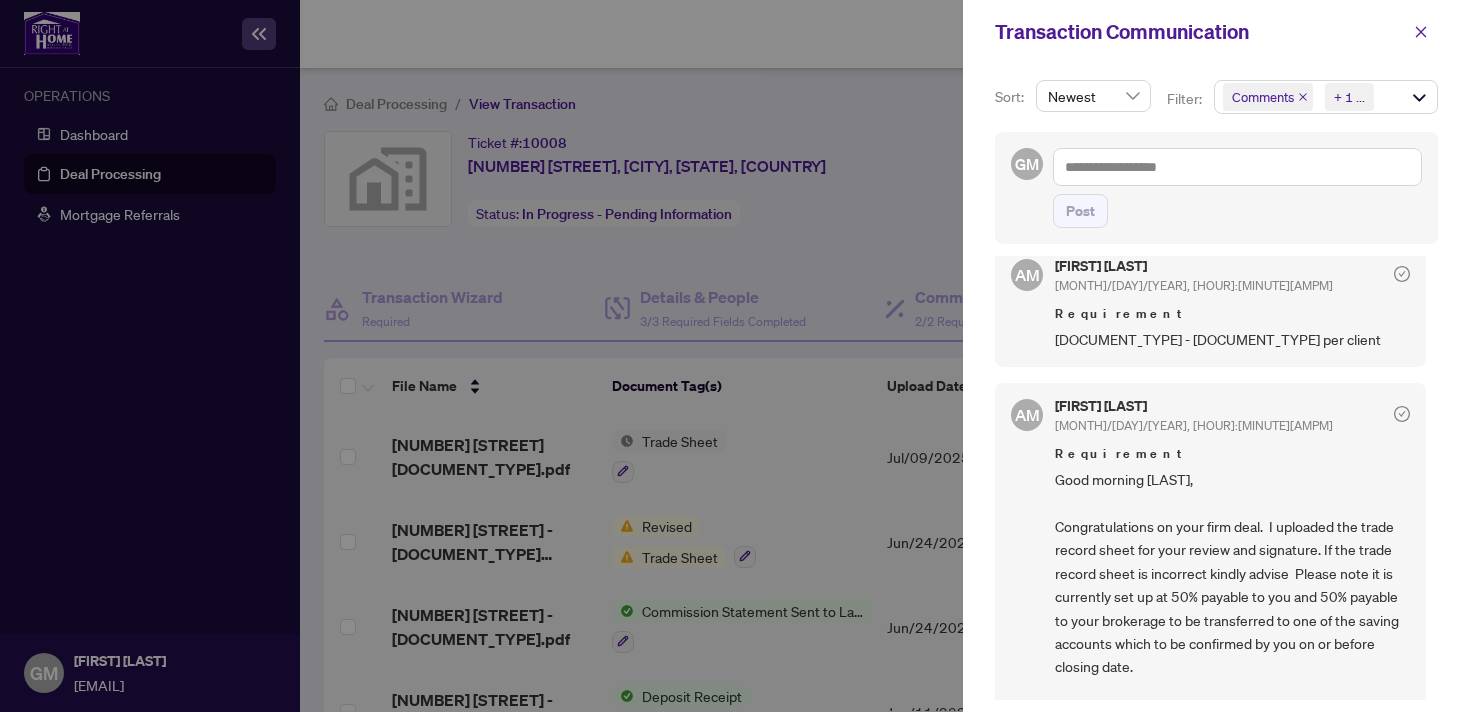 click at bounding box center [735, 356] 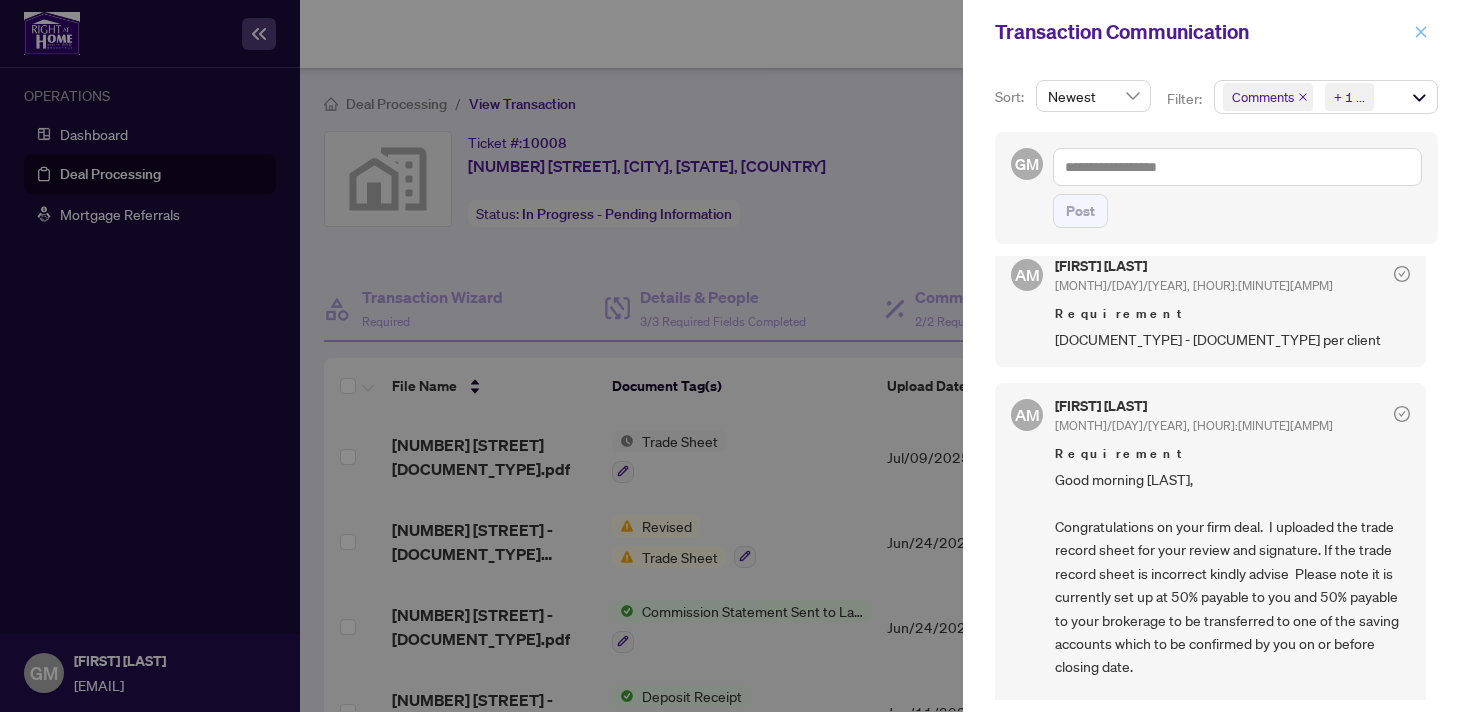 click at bounding box center (1421, 32) 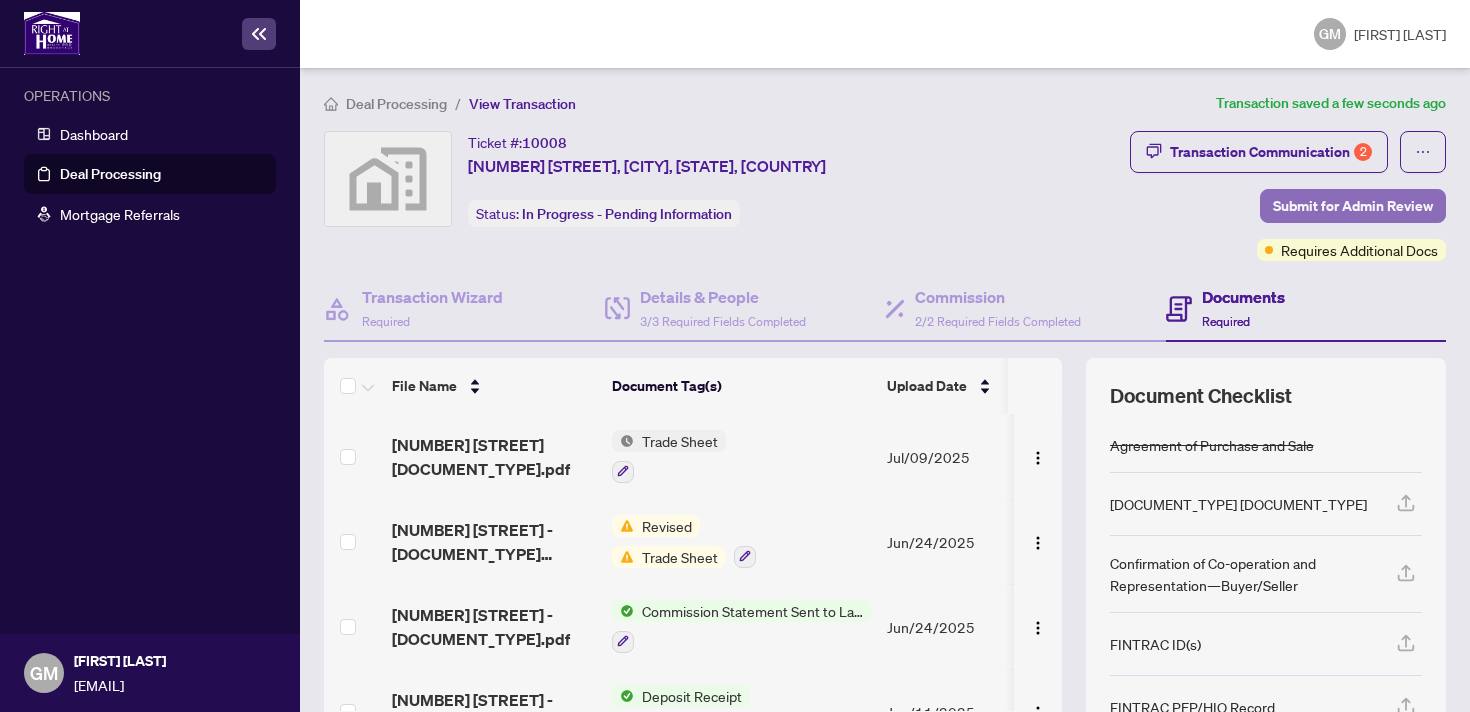 click on "Submit for Admin Review" at bounding box center [1353, 206] 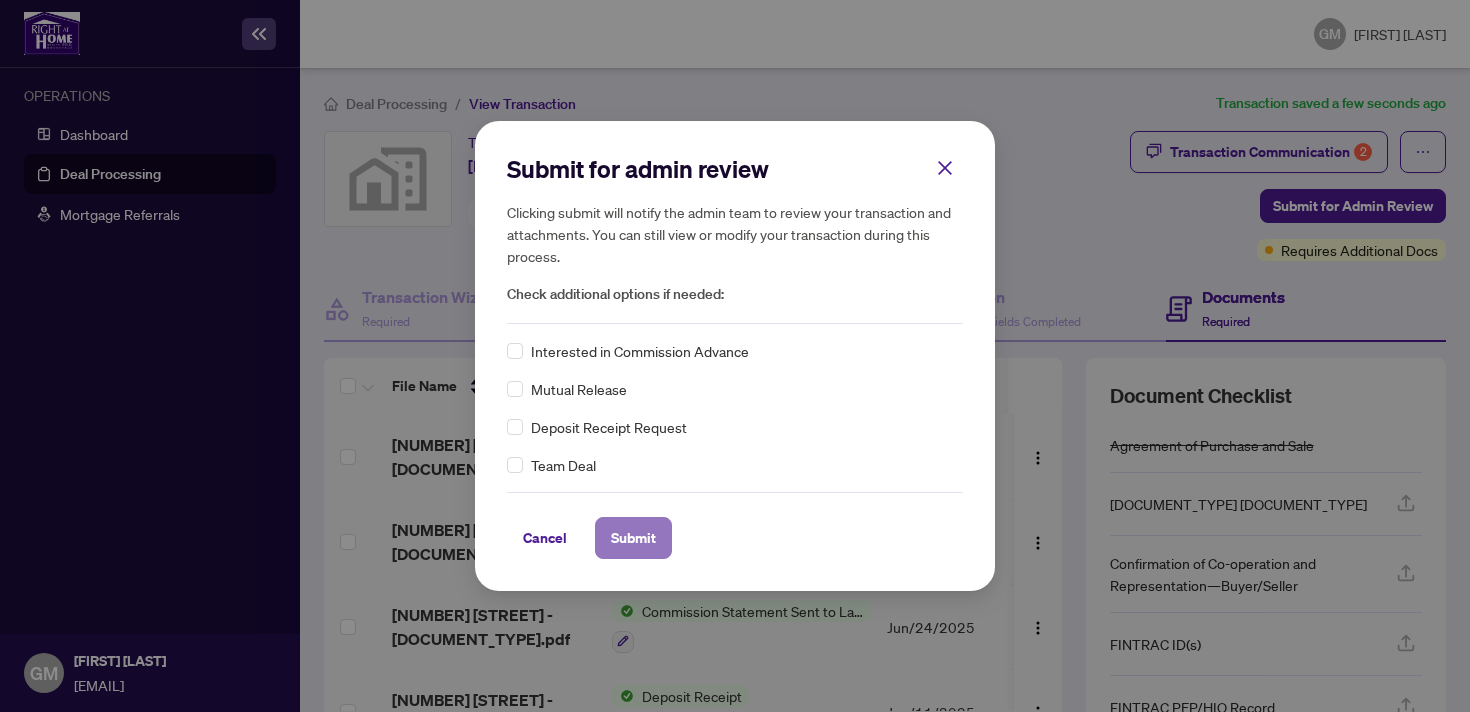 click on "Submit" at bounding box center [633, 538] 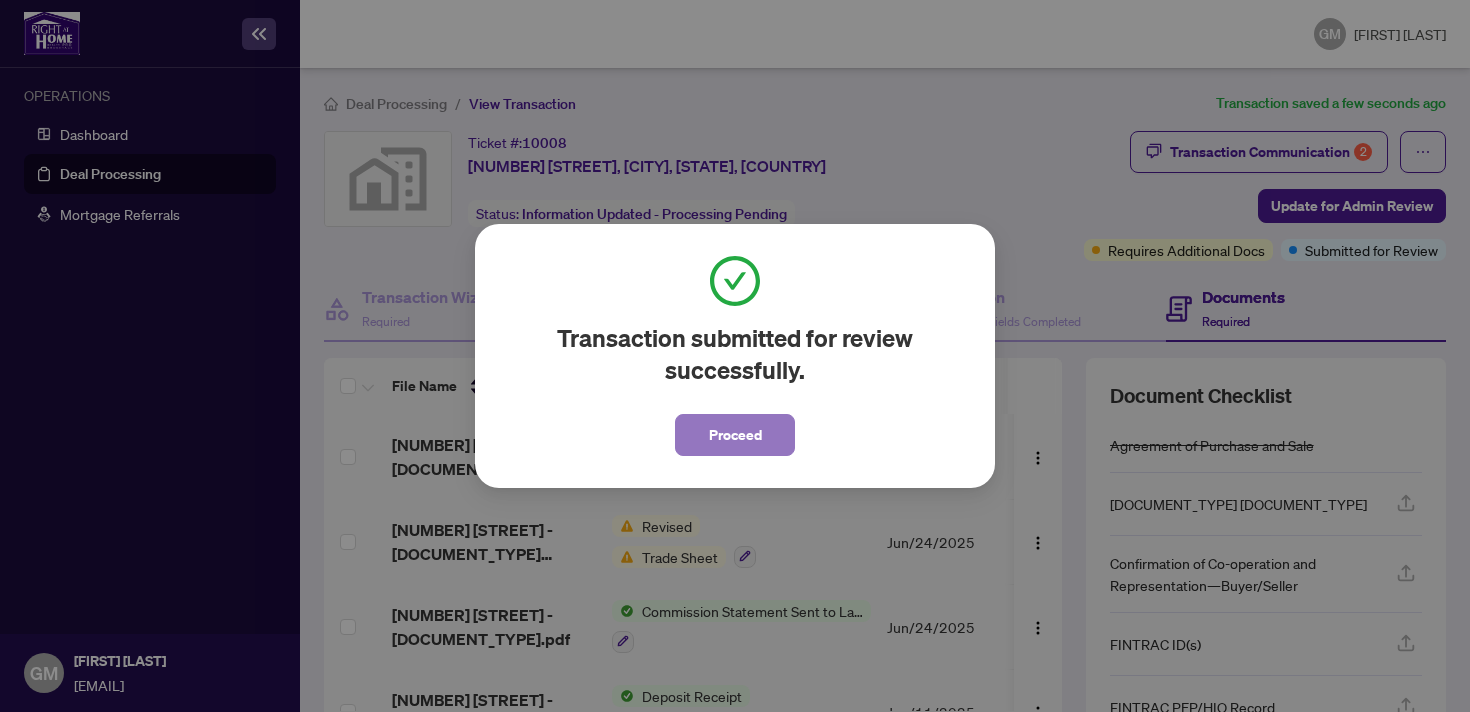 click on "Proceed" at bounding box center [735, 435] 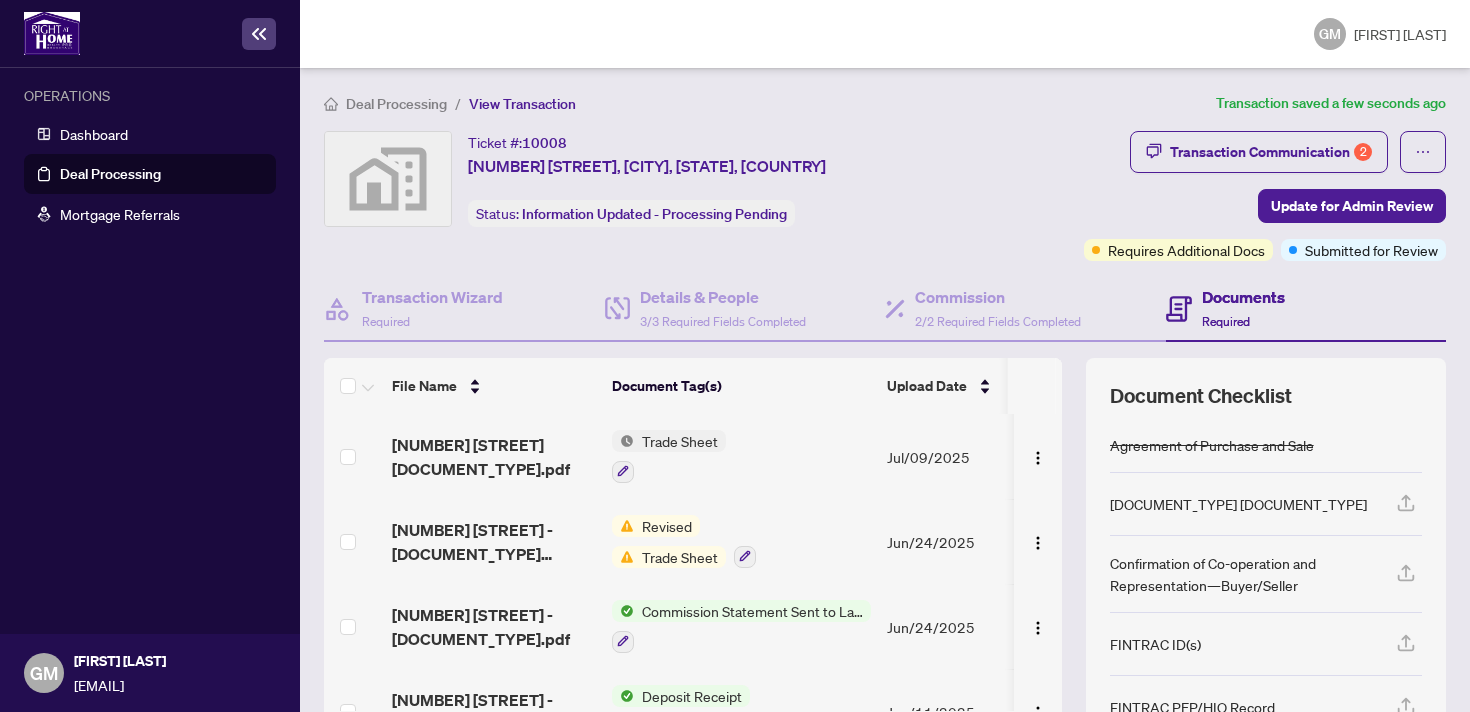 click on "Deal Processing" at bounding box center (110, 174) 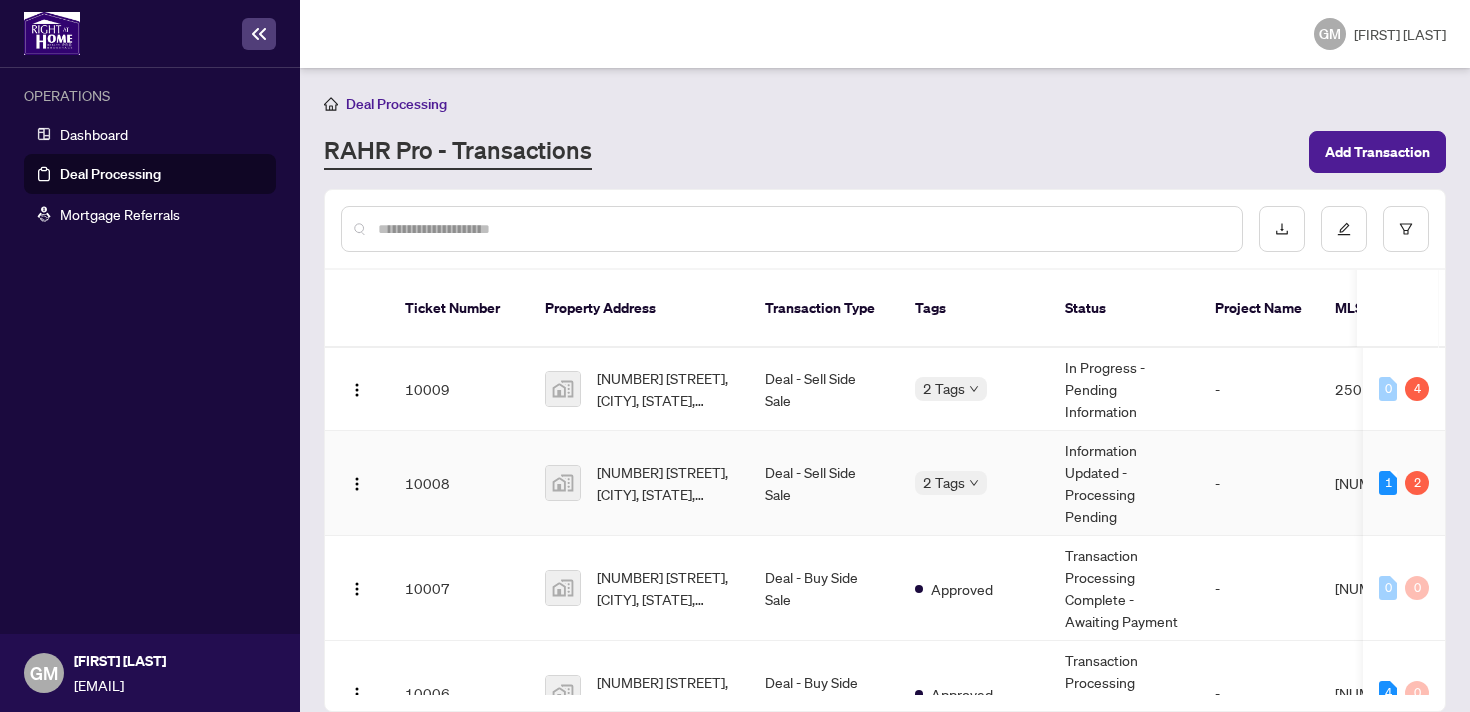 scroll, scrollTop: 0, scrollLeft: 46, axis: horizontal 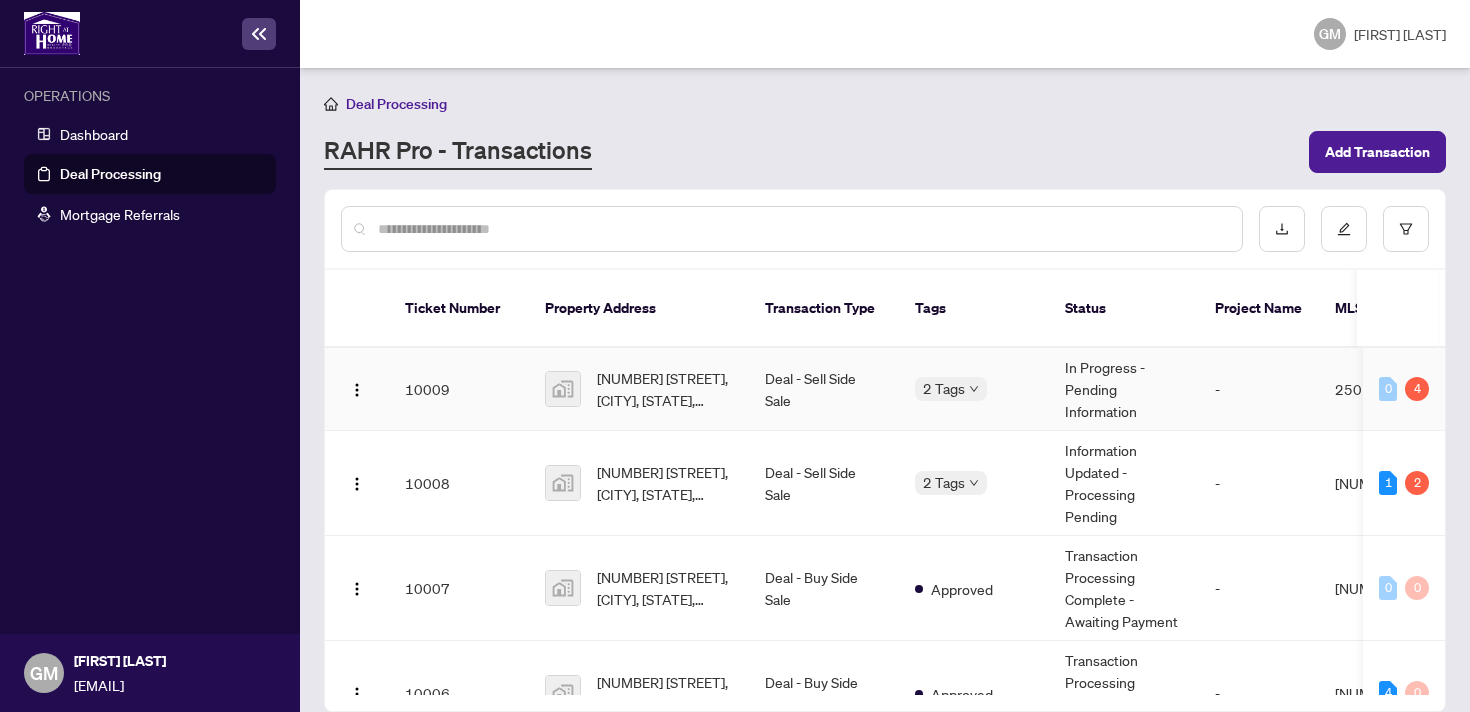 click on "Deal - Sell Side Sale" at bounding box center (824, 389) 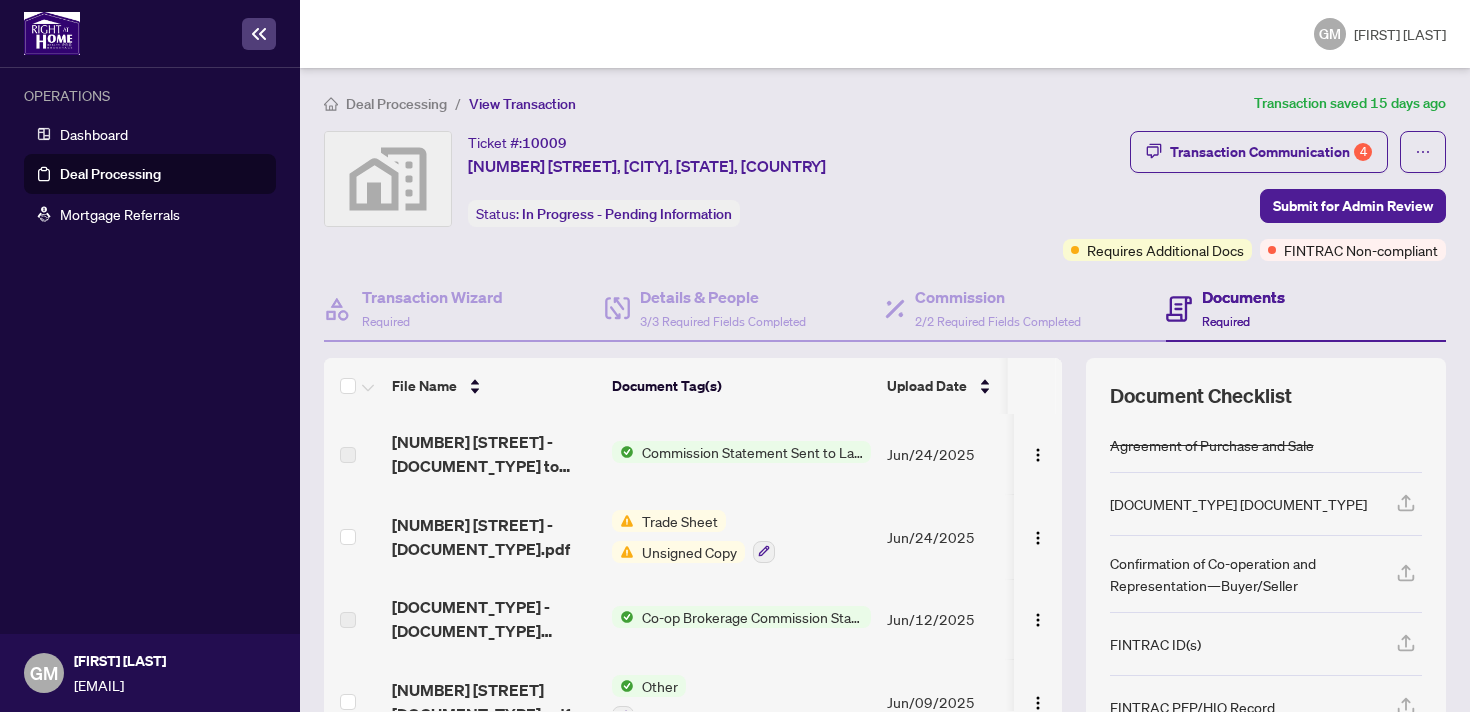 click on "Commission Statement Sent to Lawyer" at bounding box center [752, 452] 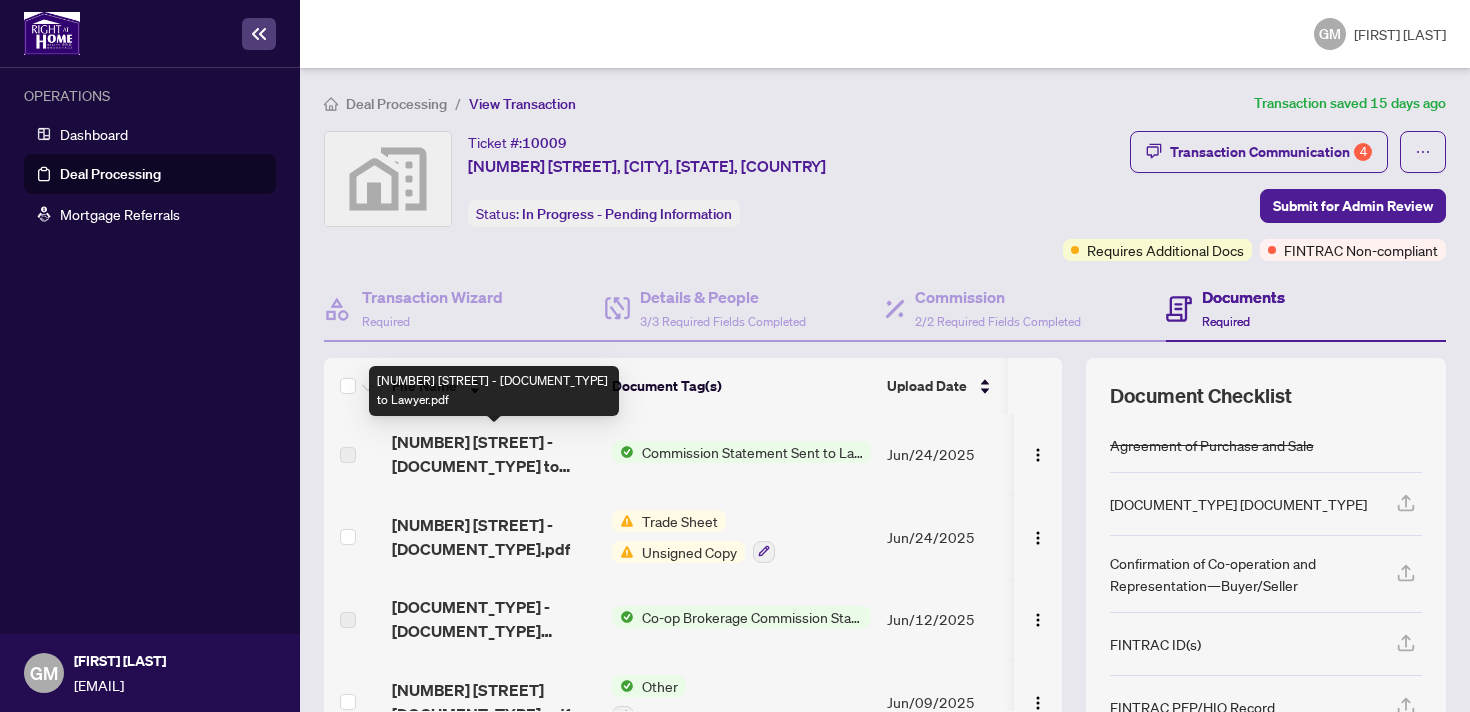 click on "[NUMBER] [STREET] - [DOCUMENT_TYPE] to Lawyer.pdf" at bounding box center [494, 454] 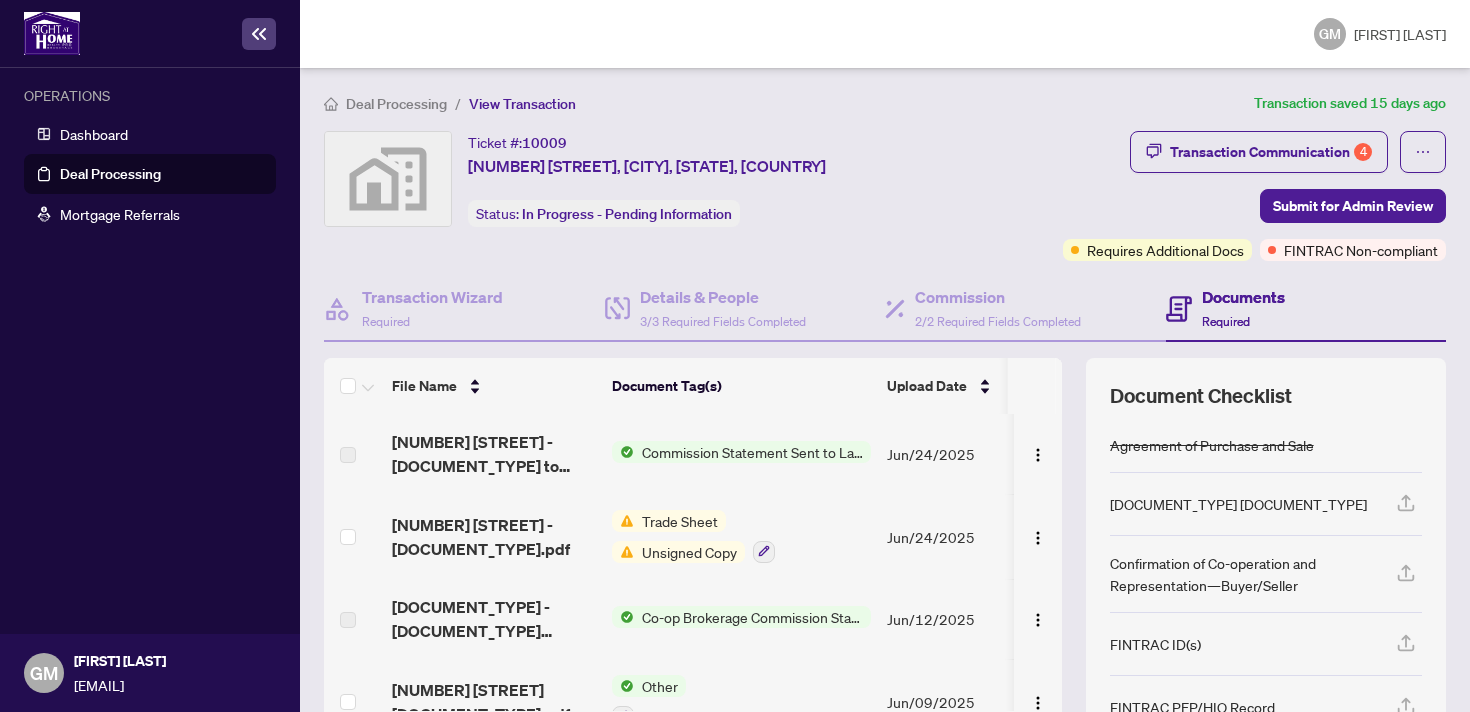 click on "Ticket #:  [NUMBER] [NUMBER] [STREET], [CITY], [STATE], [COUNTRY] Status:   In Progress - Pending Information Submit for Admin Review" at bounding box center (689, 179) 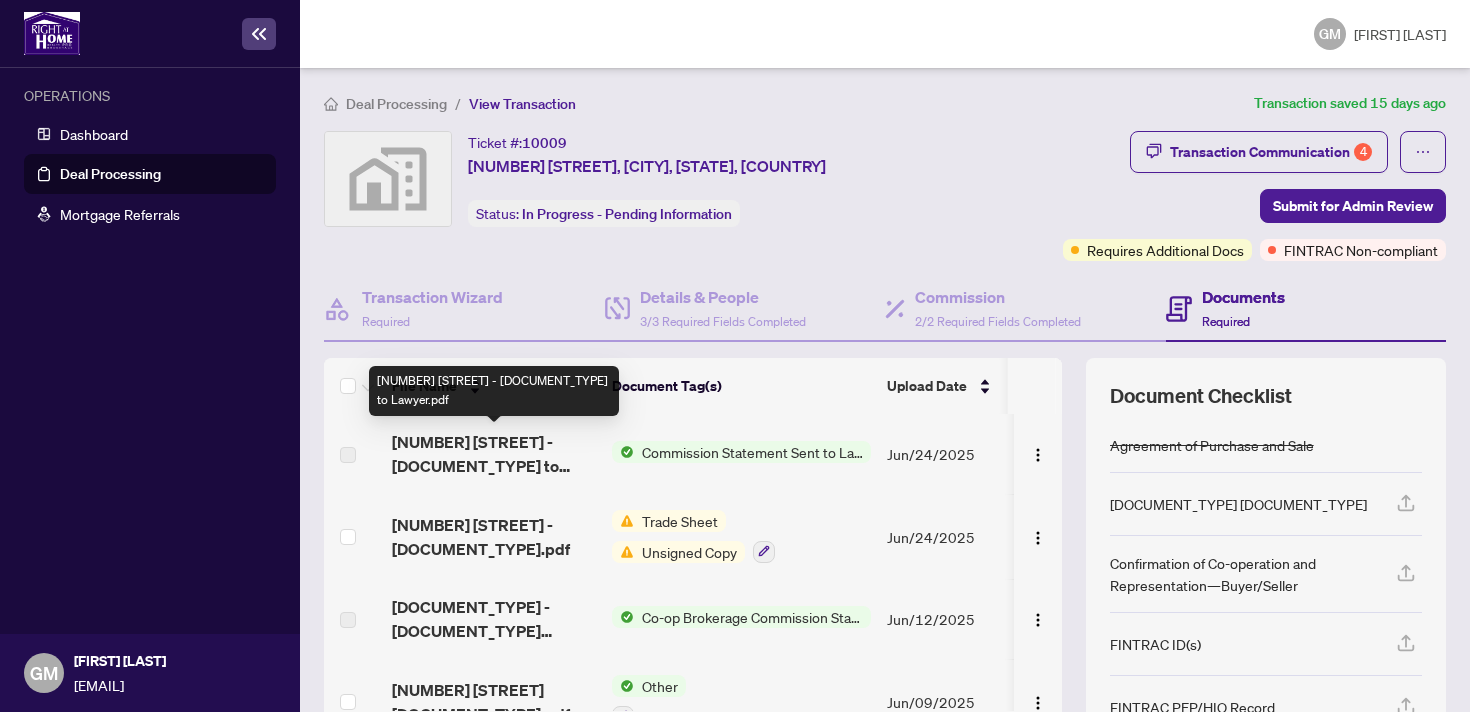 click on "[NUMBER] [STREET] - [DOCUMENT_TYPE] to Lawyer.pdf" at bounding box center (494, 454) 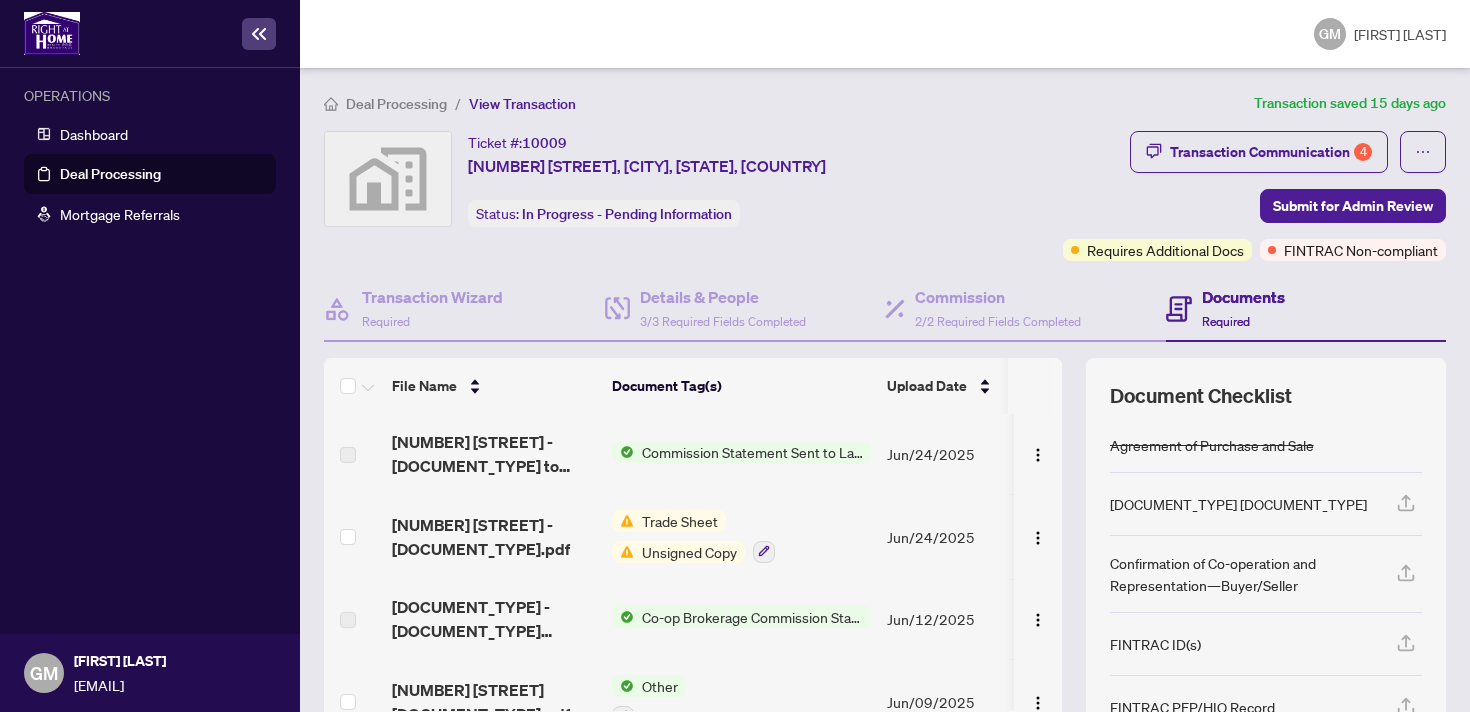 click on "Jun/24/2025" at bounding box center [947, 454] 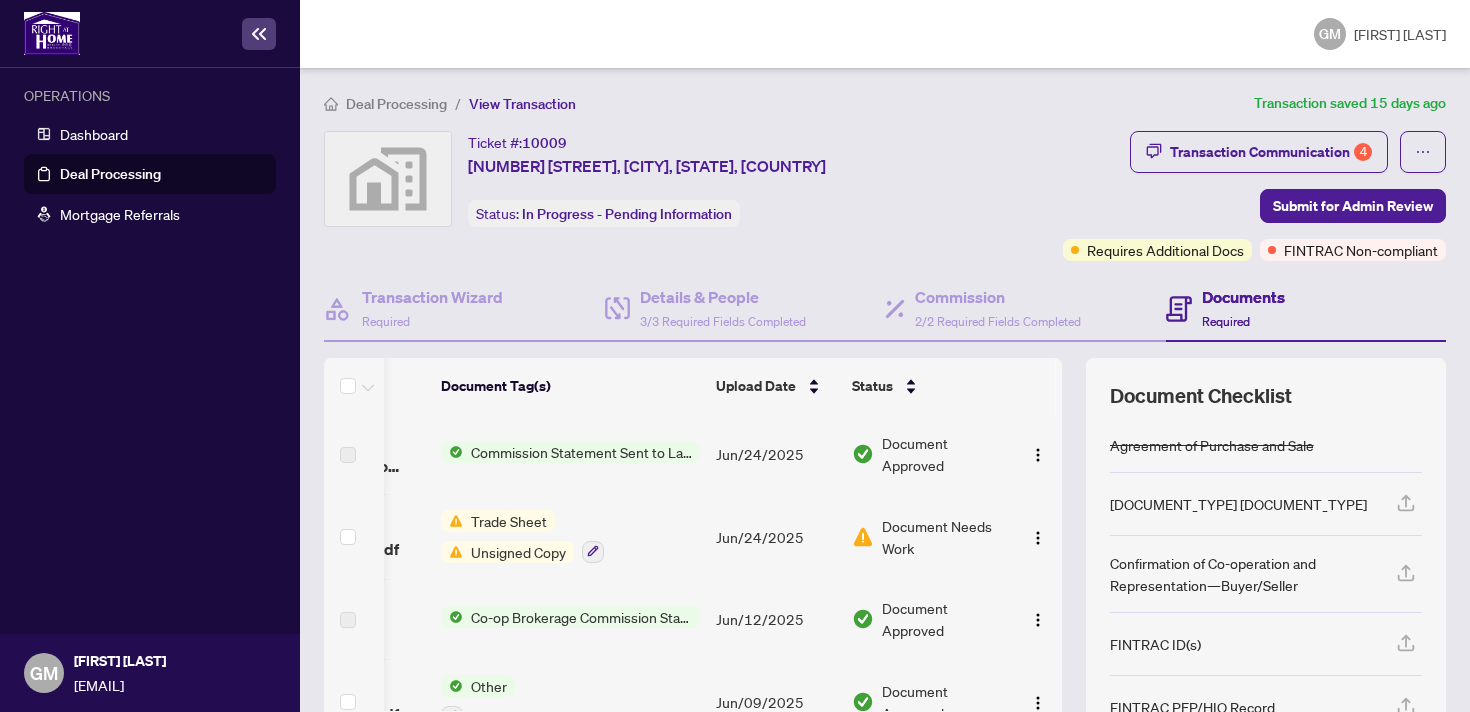 click on "Document Approved" at bounding box center (944, 454) 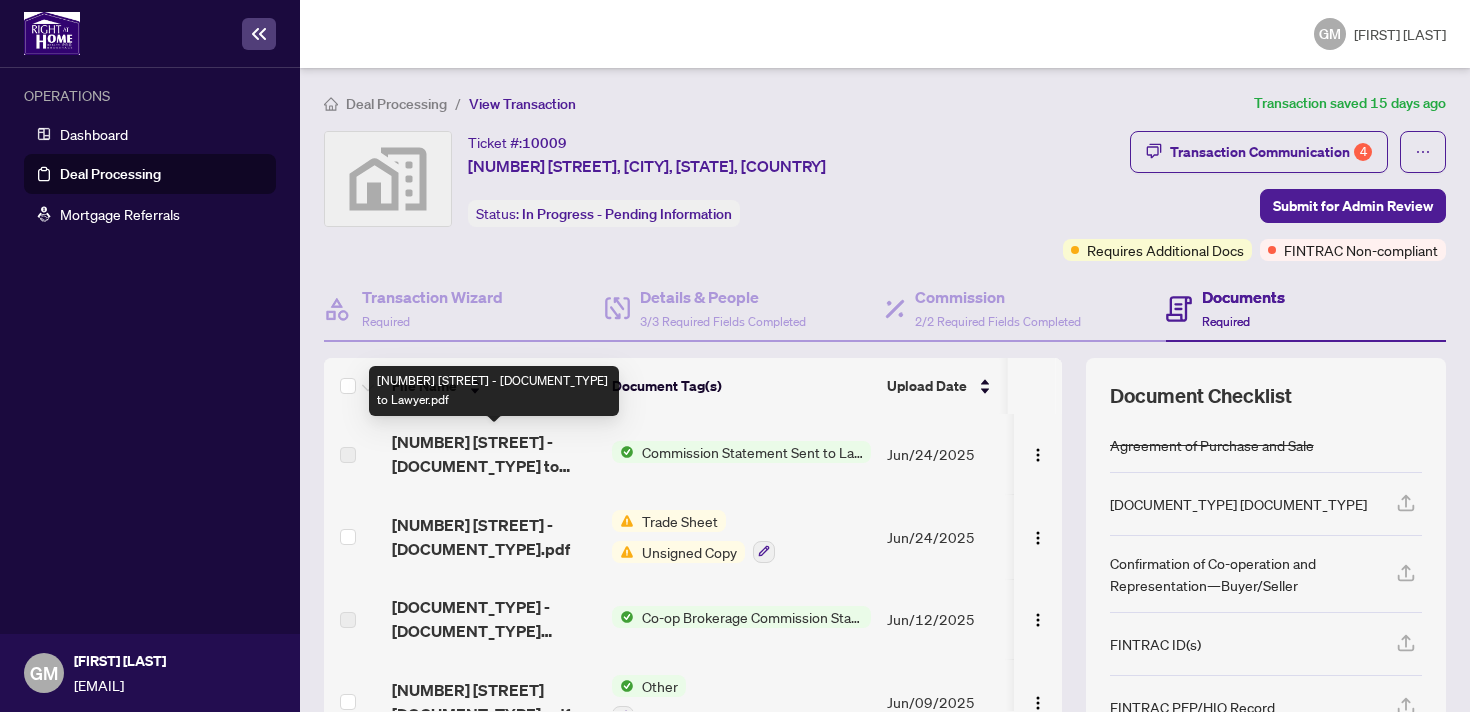 click on "[NUMBER] [STREET] - [DOCUMENT_TYPE] to Lawyer.pdf" at bounding box center [494, 454] 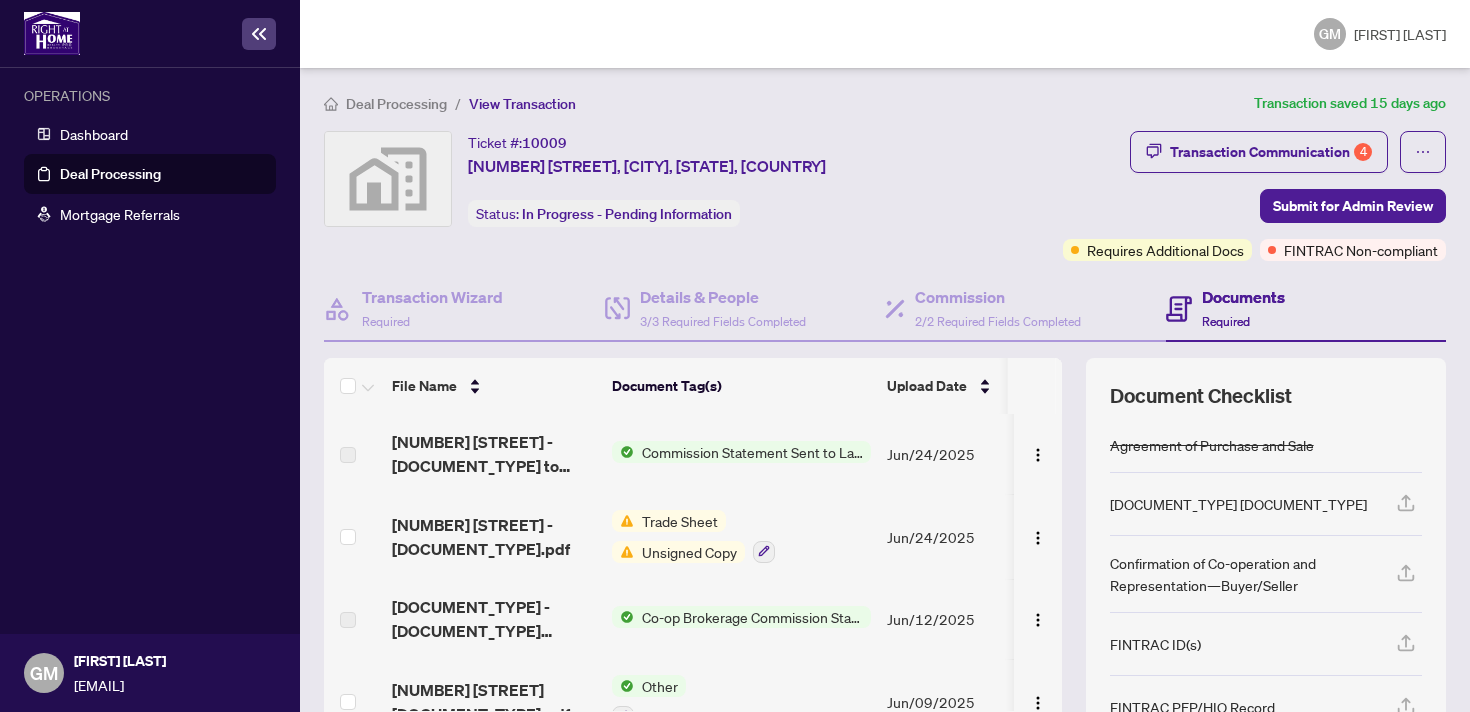 click at bounding box center (348, 455) 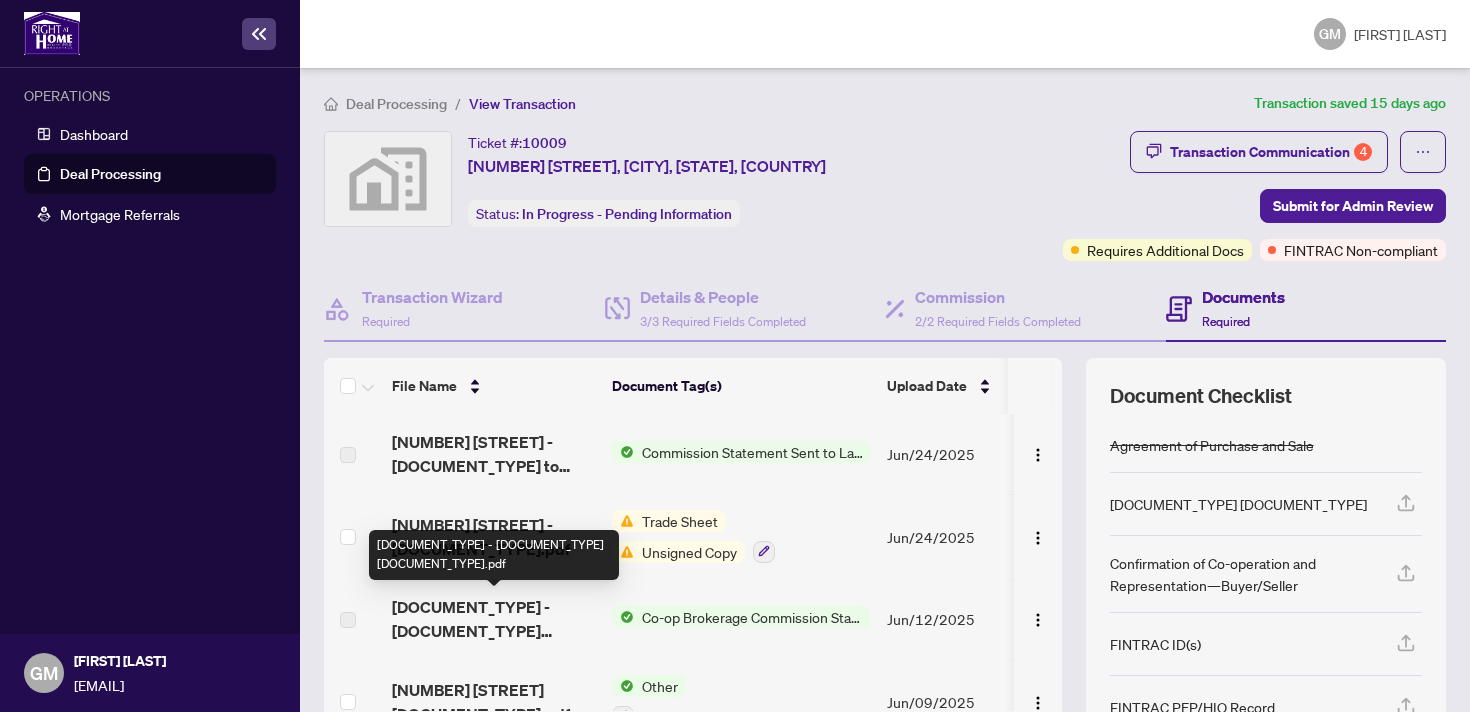 click on "[DOCUMENT_TYPE] - [DOCUMENT_TYPE] [DOCUMENT_TYPE].pdf" at bounding box center [494, 619] 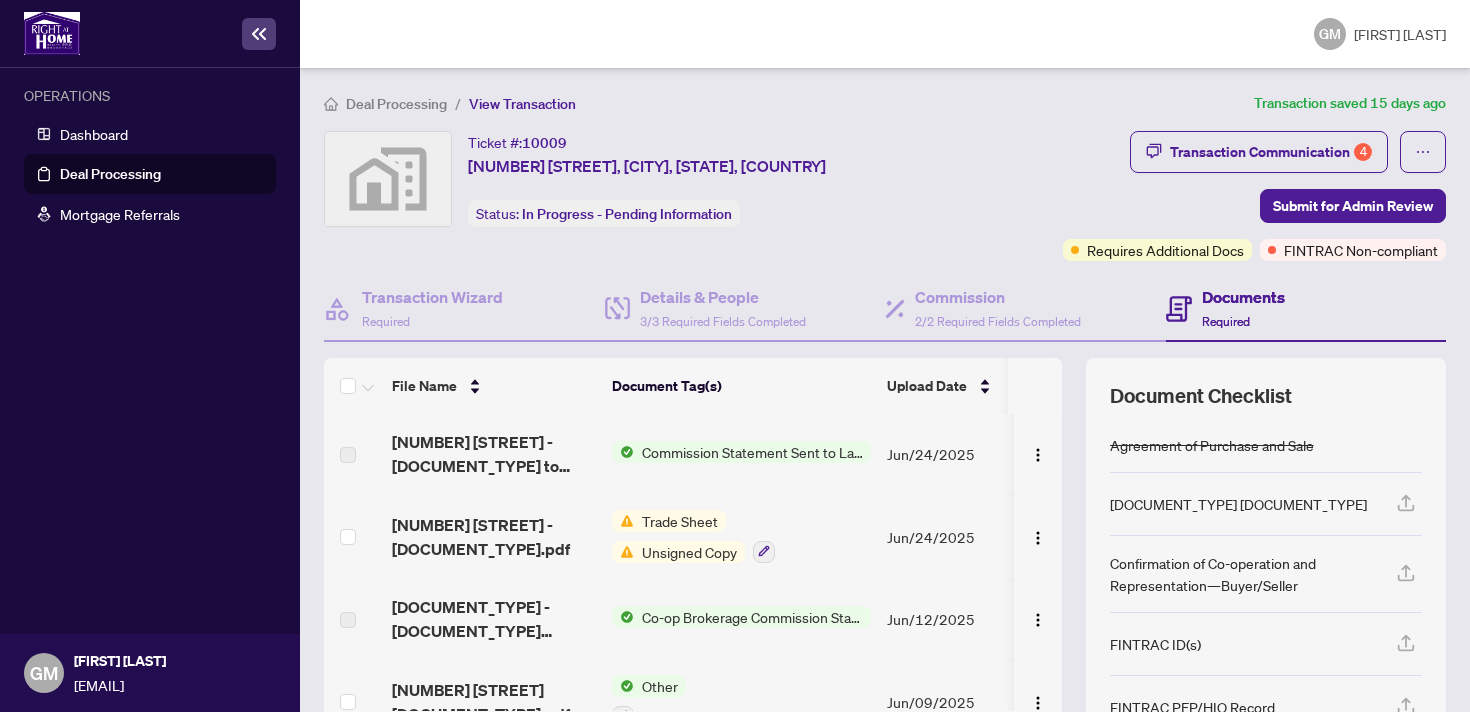 click at bounding box center (348, 620) 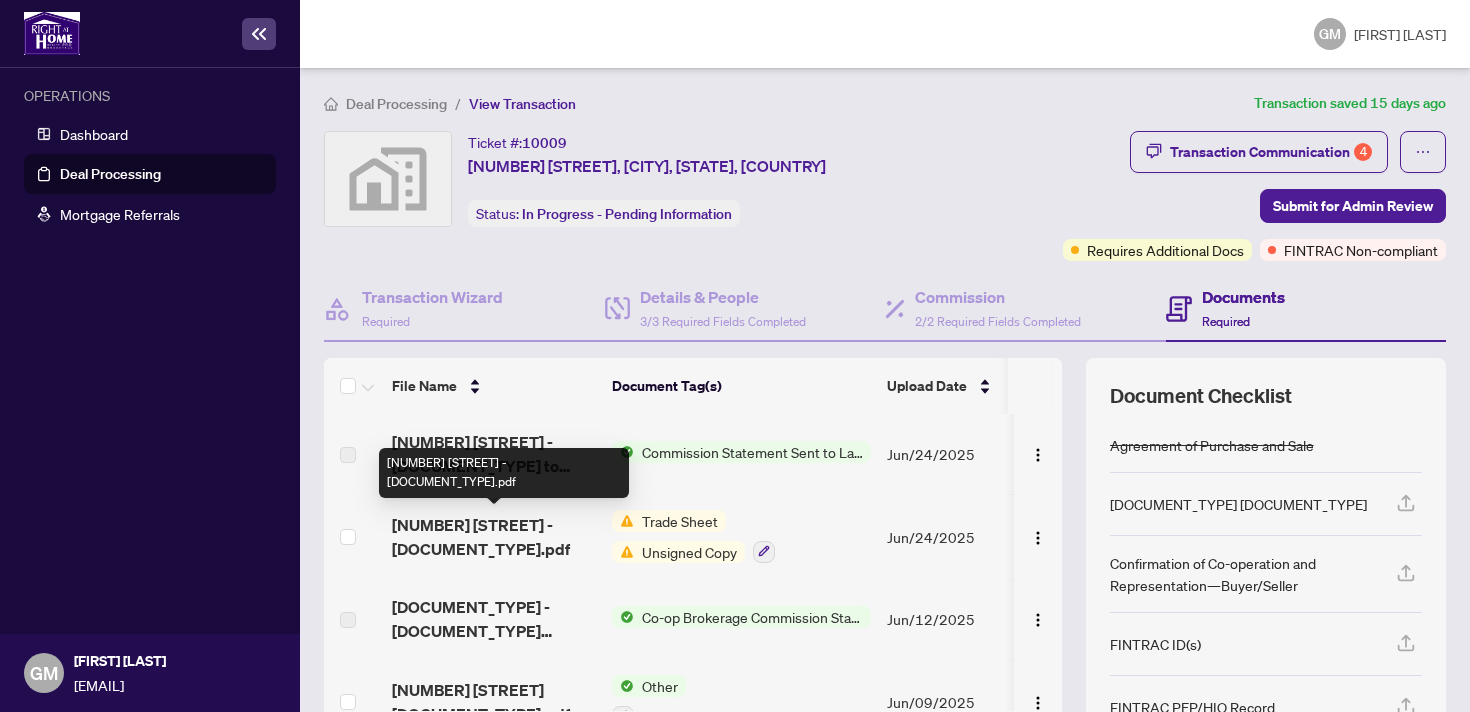 click on "[NUMBER] [STREET] - [DOCUMENT_TYPE].pdf" at bounding box center (494, 537) 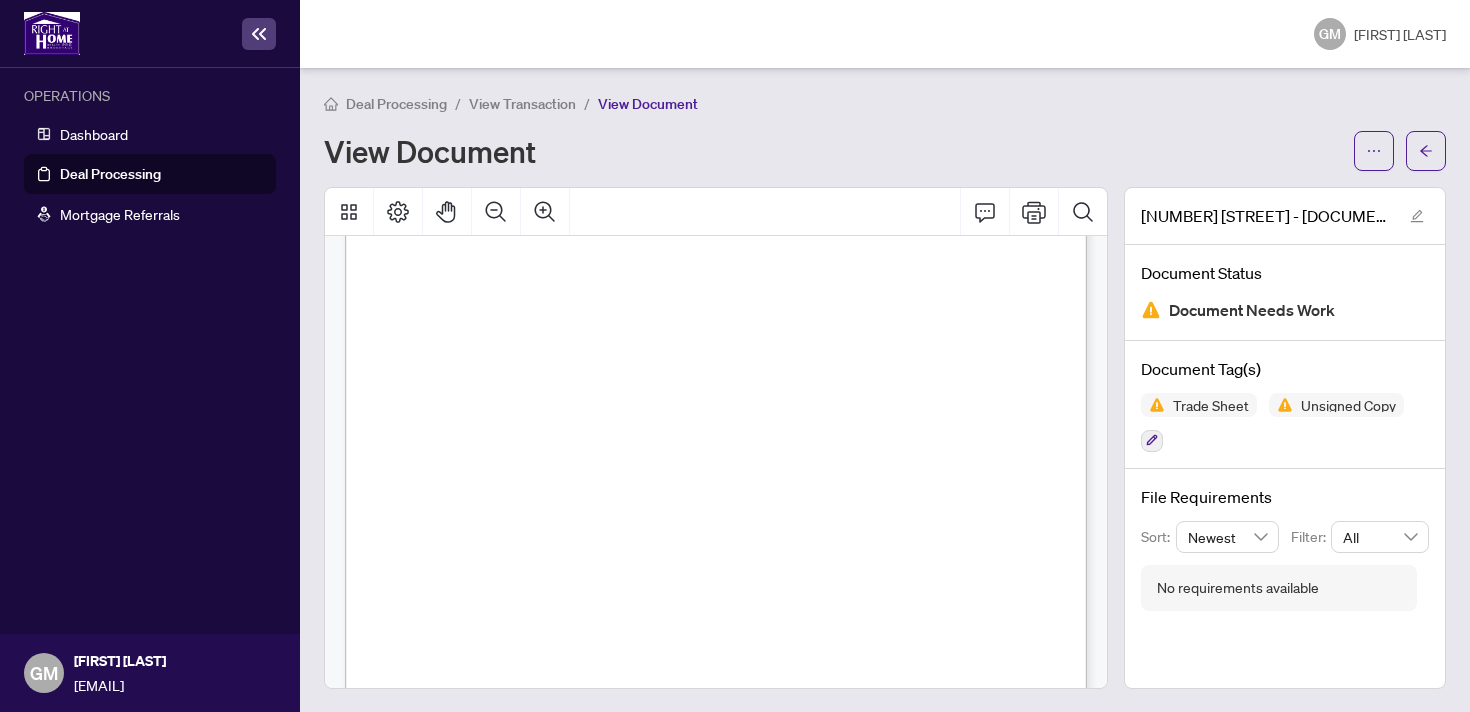 scroll, scrollTop: 0, scrollLeft: 0, axis: both 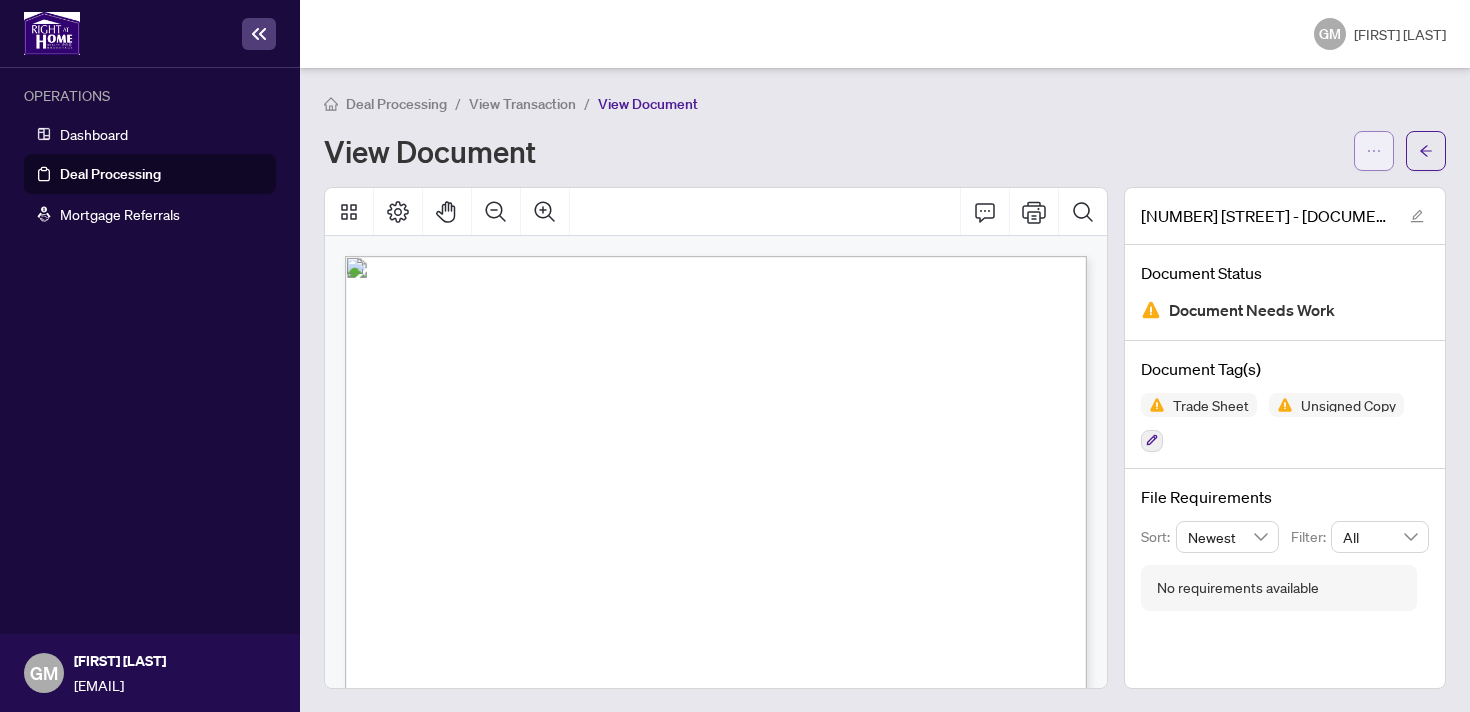 click 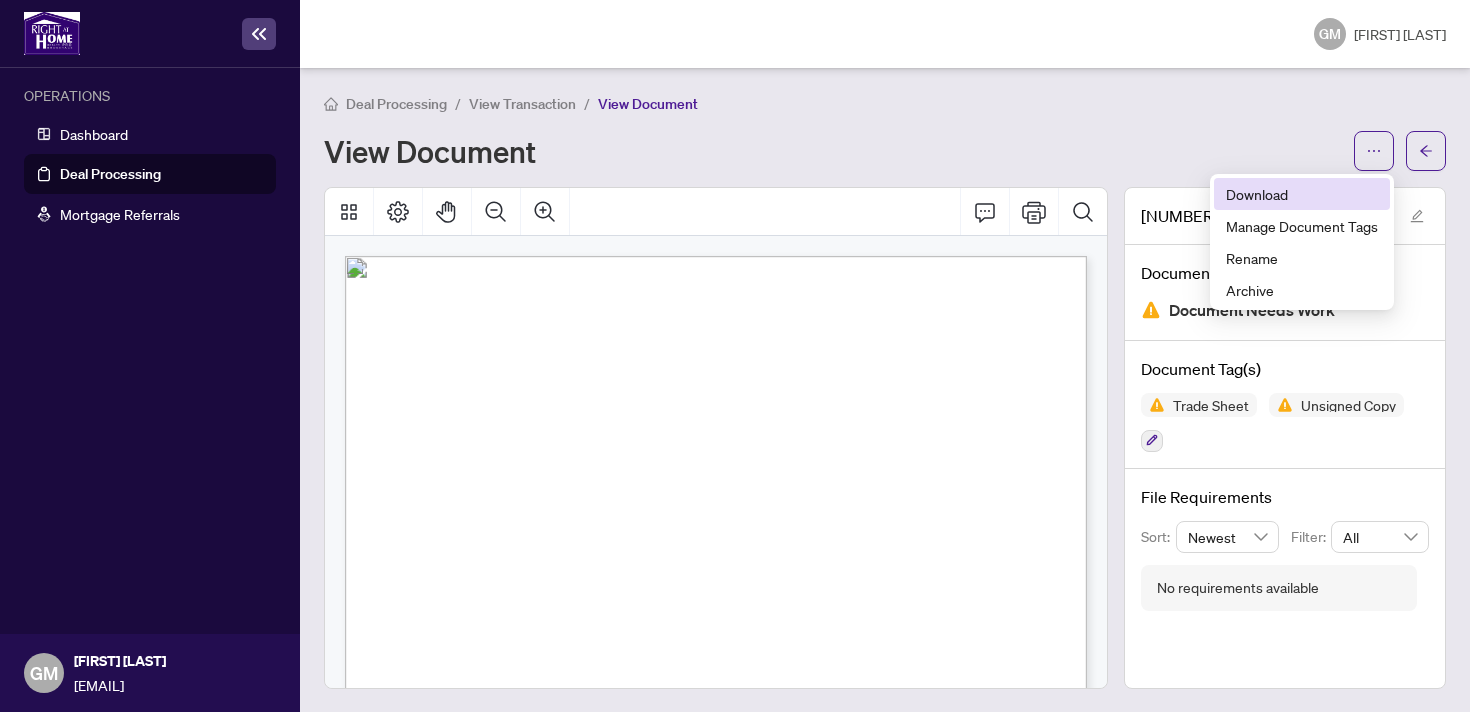 click on "Download" at bounding box center (1302, 194) 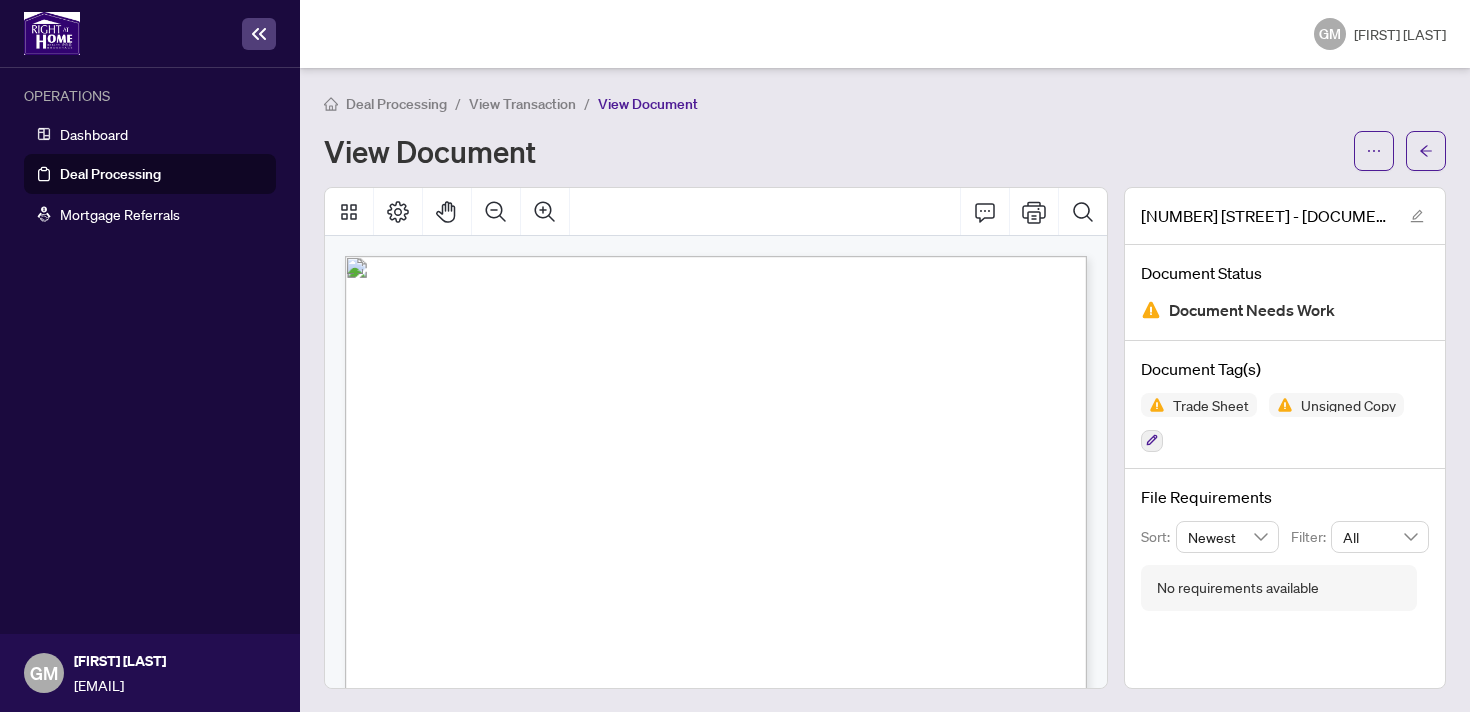 click on "View Transaction" at bounding box center [522, 103] 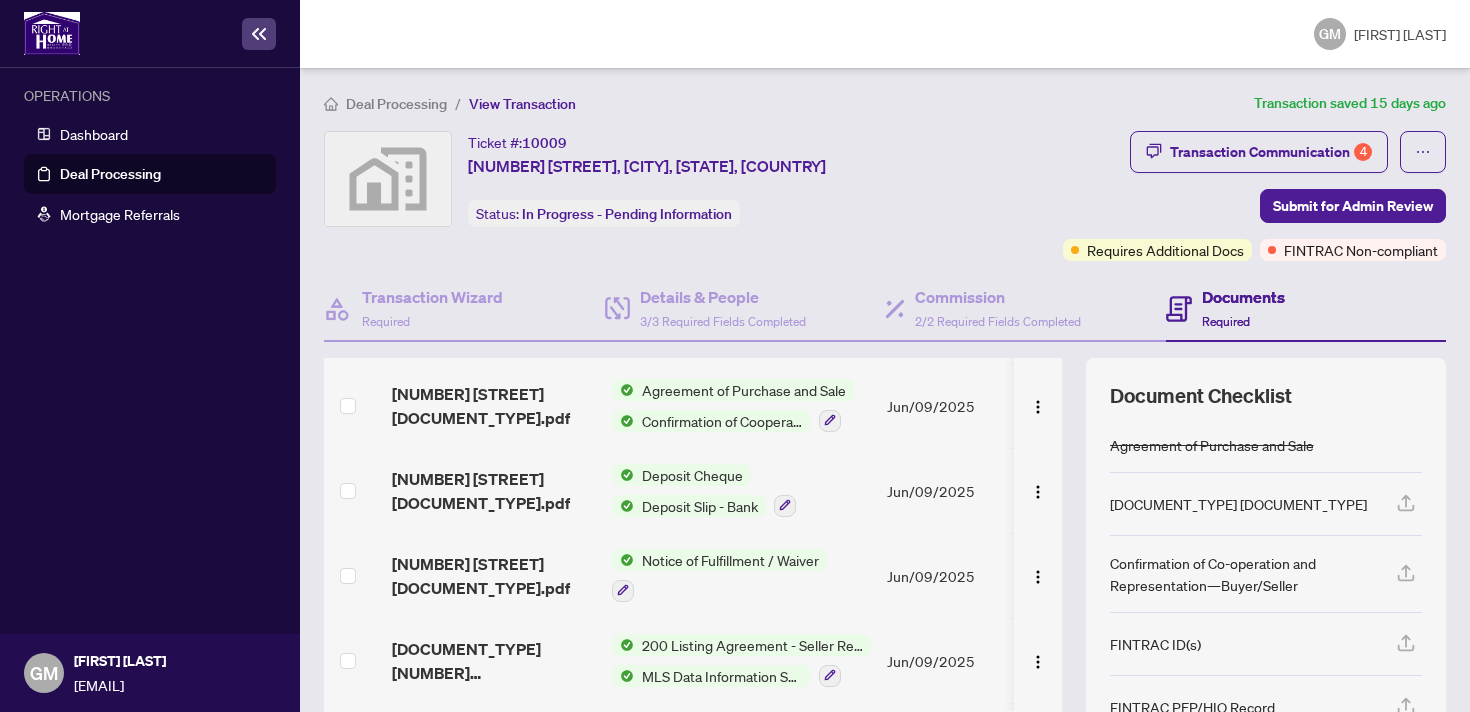 scroll, scrollTop: 459, scrollLeft: 0, axis: vertical 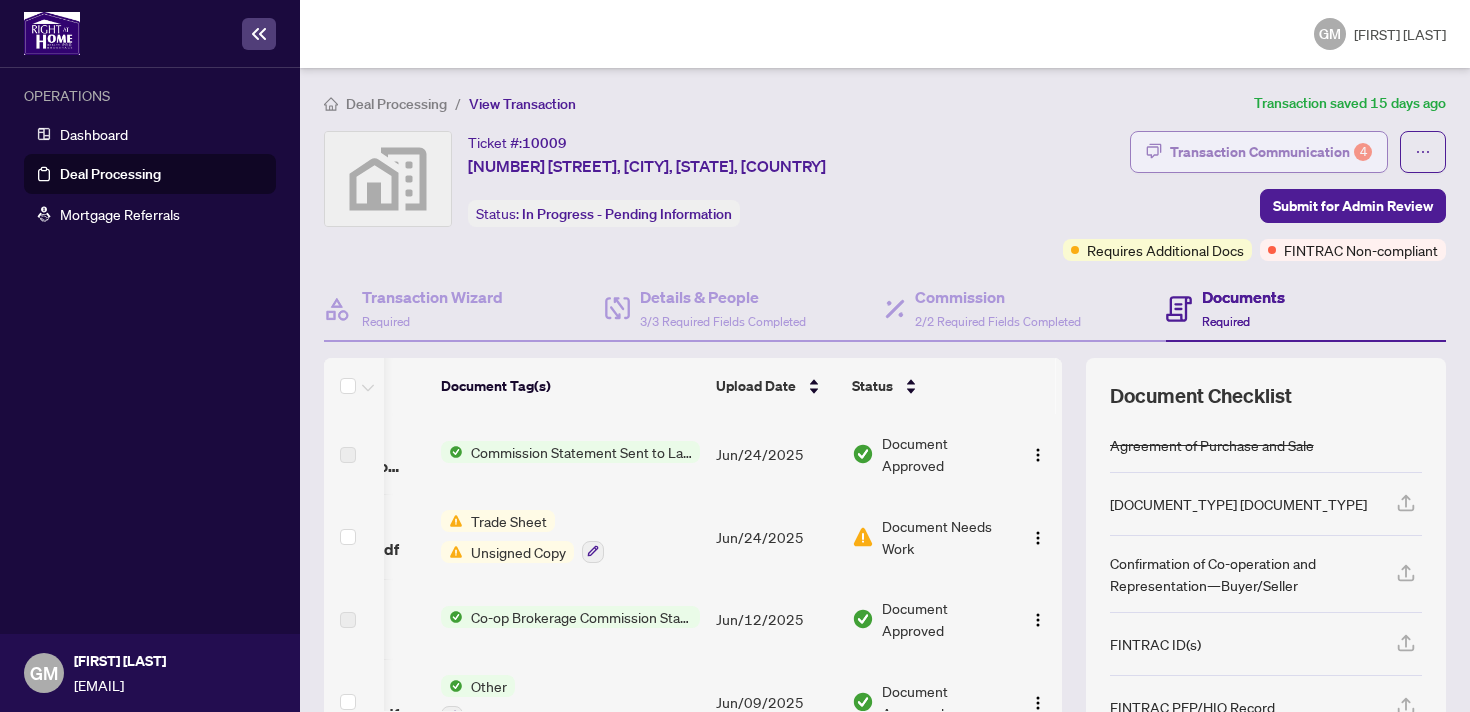 click on "Transaction Communication 4" at bounding box center [1271, 152] 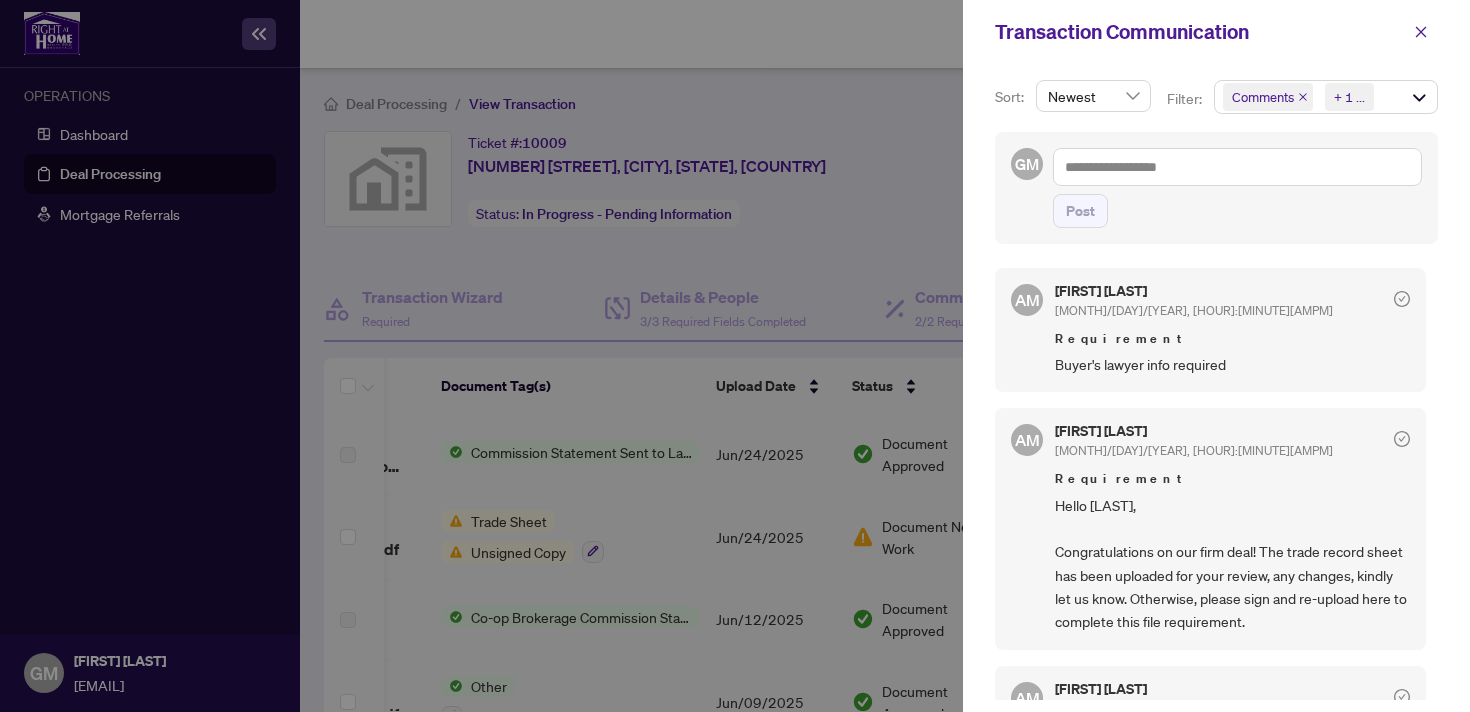 click at bounding box center [735, 356] 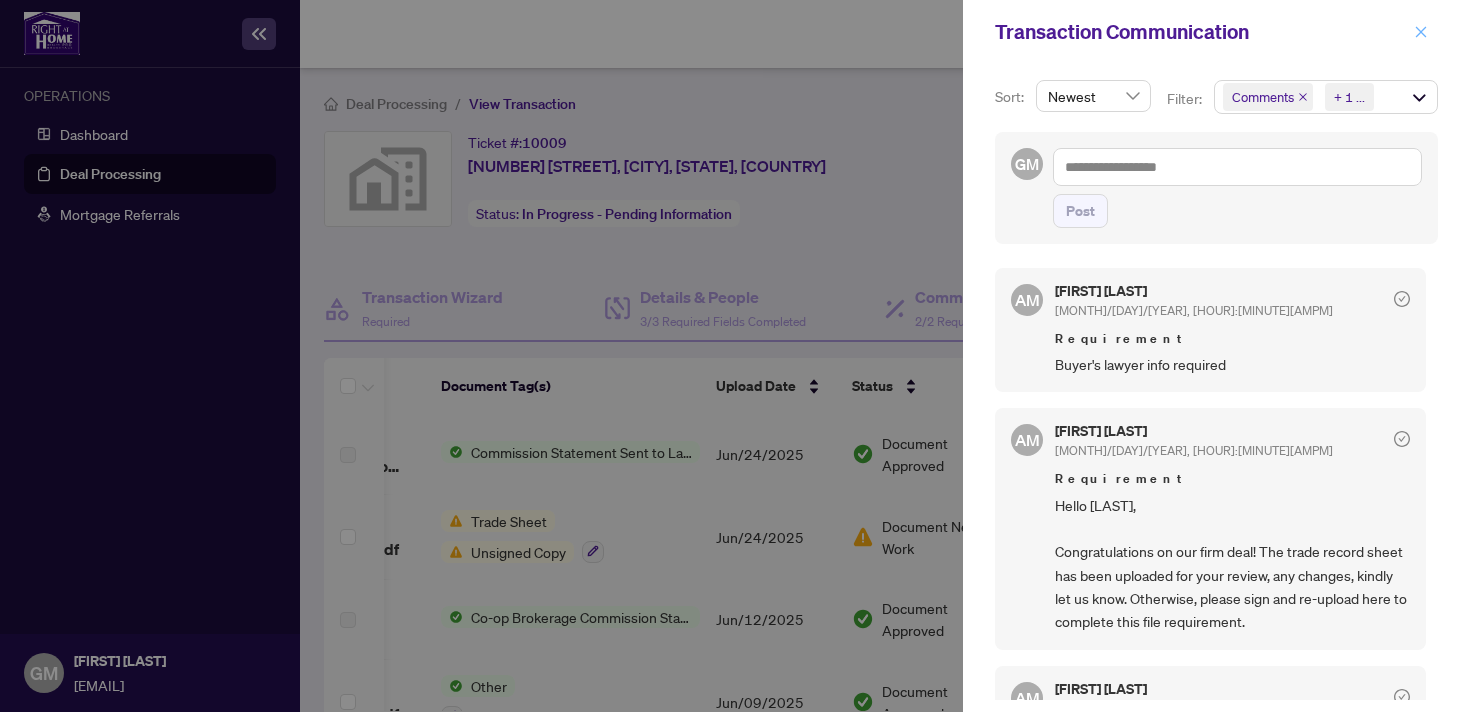 click 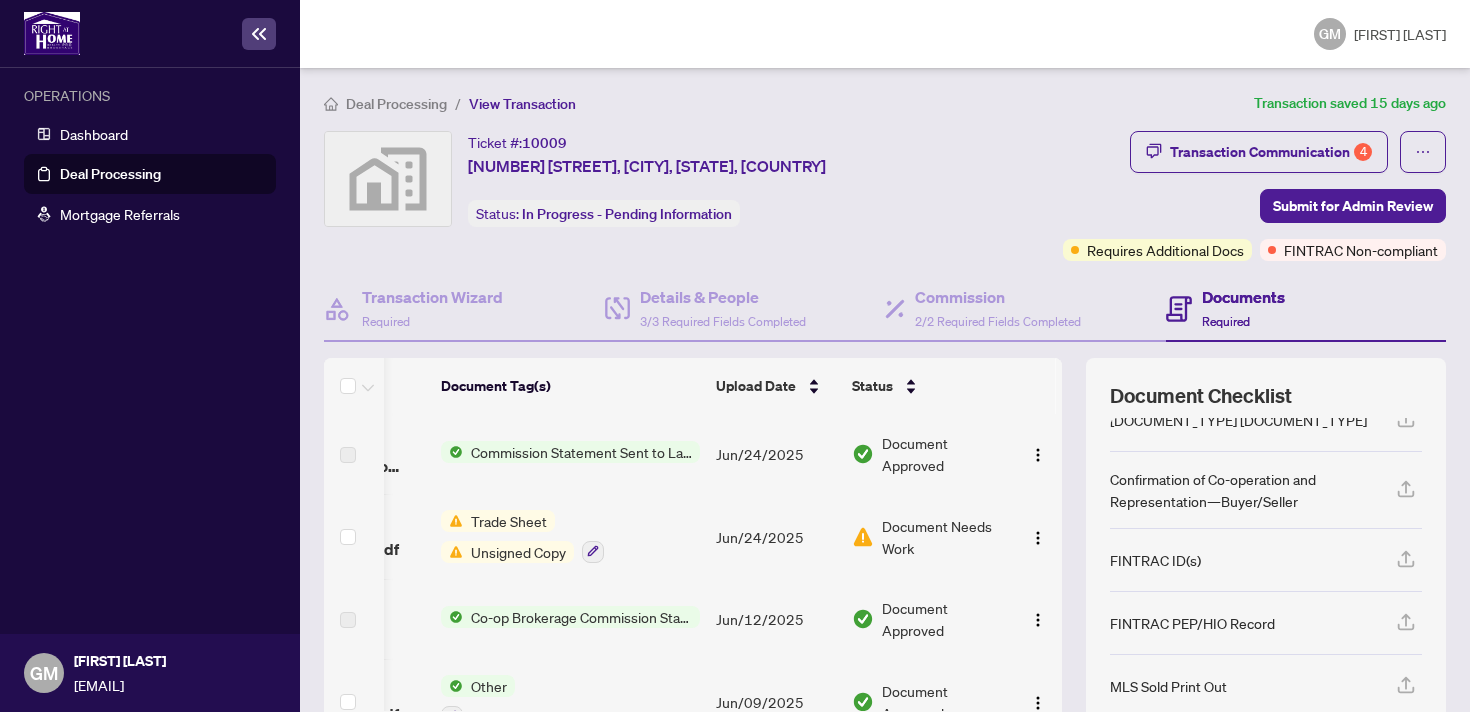 scroll, scrollTop: 0, scrollLeft: 0, axis: both 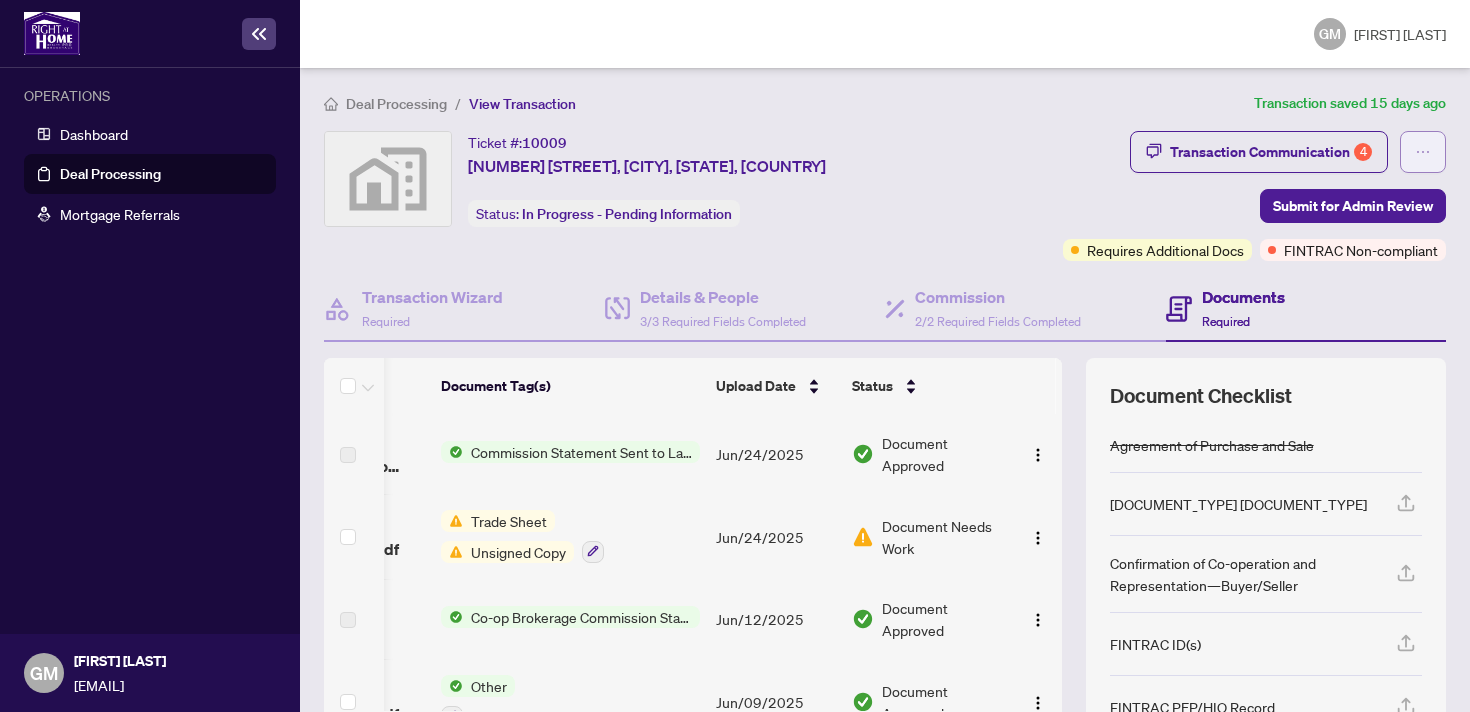 click at bounding box center [1423, 152] 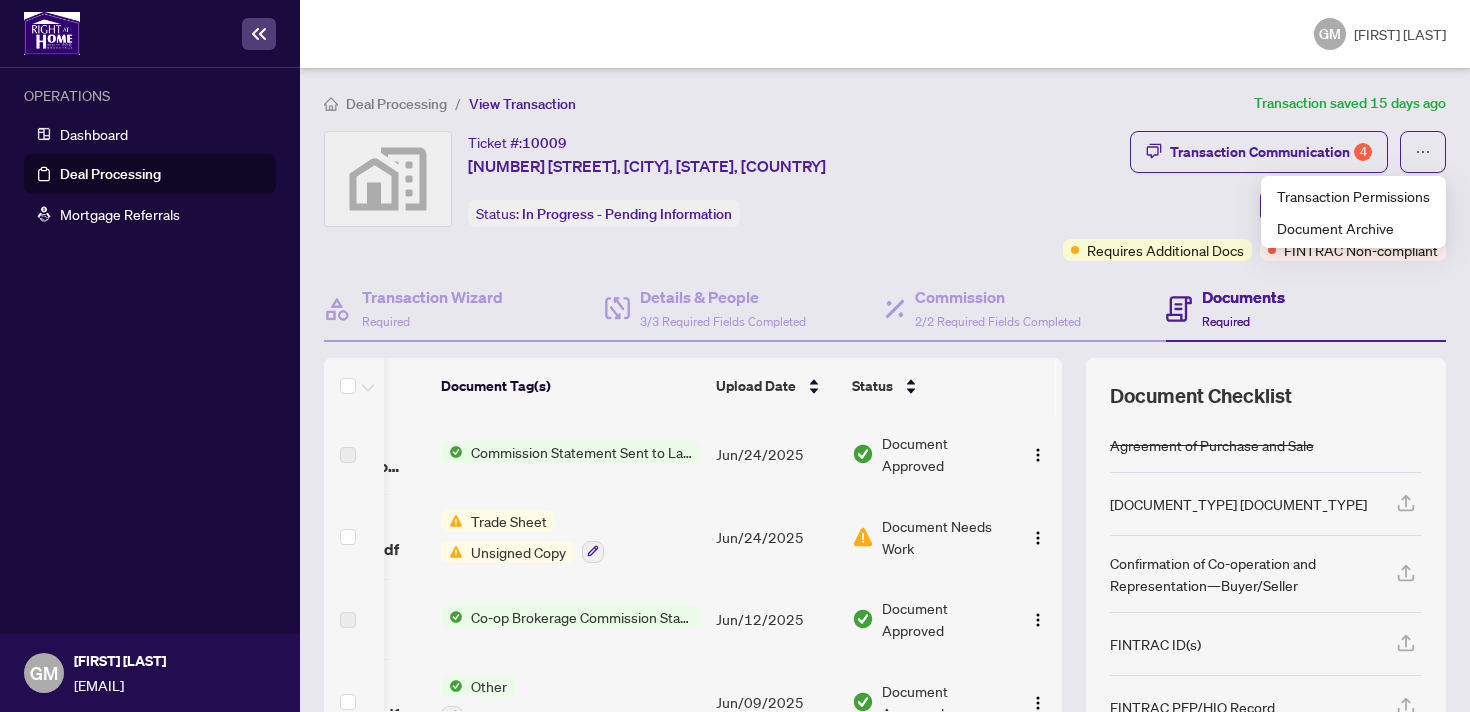 click on "Transaction Communication [NUMBER] Submit for Admin Review Requires Additional Docs FINTRAC Non-compliant" at bounding box center [1254, 196] 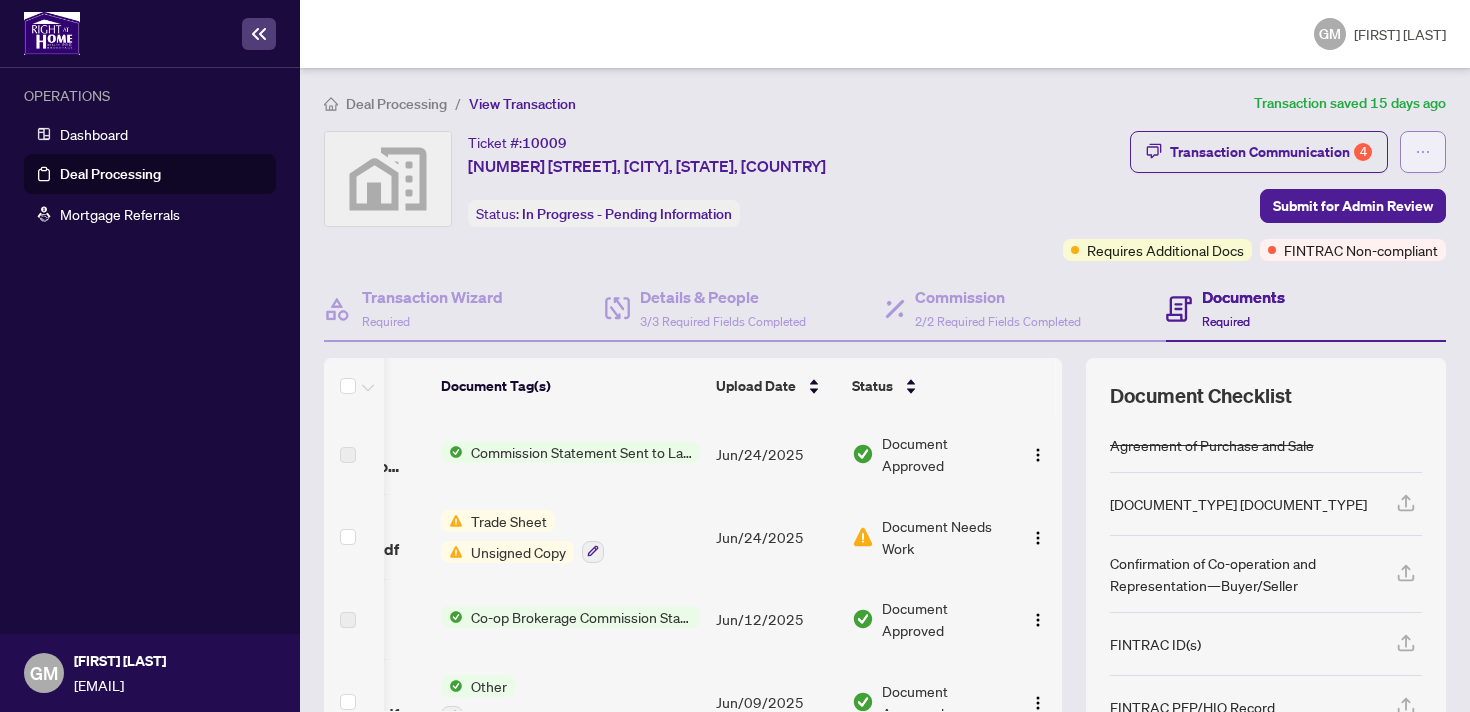 click 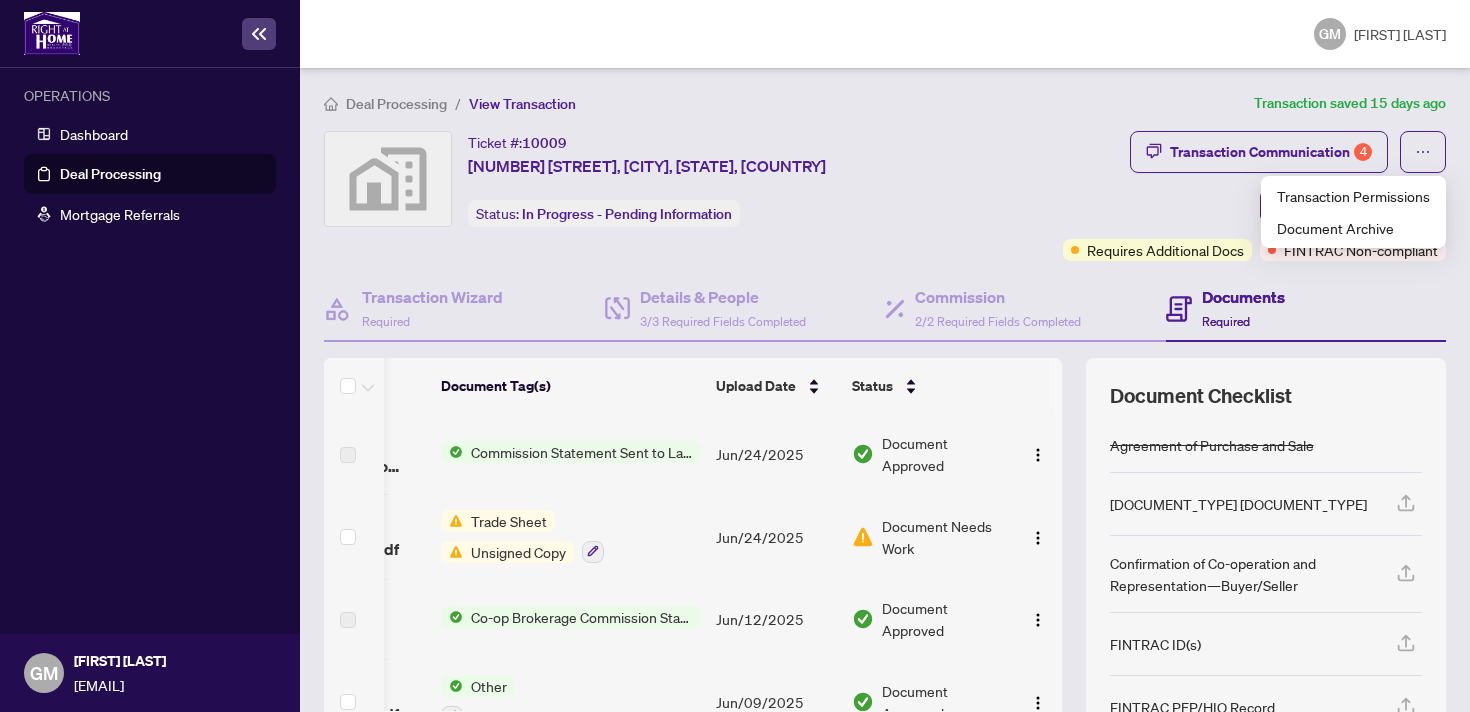 click on "Transaction Communication [NUMBER] Submit for Admin Review Requires Additional Docs FINTRAC Non-compliant" at bounding box center [1254, 196] 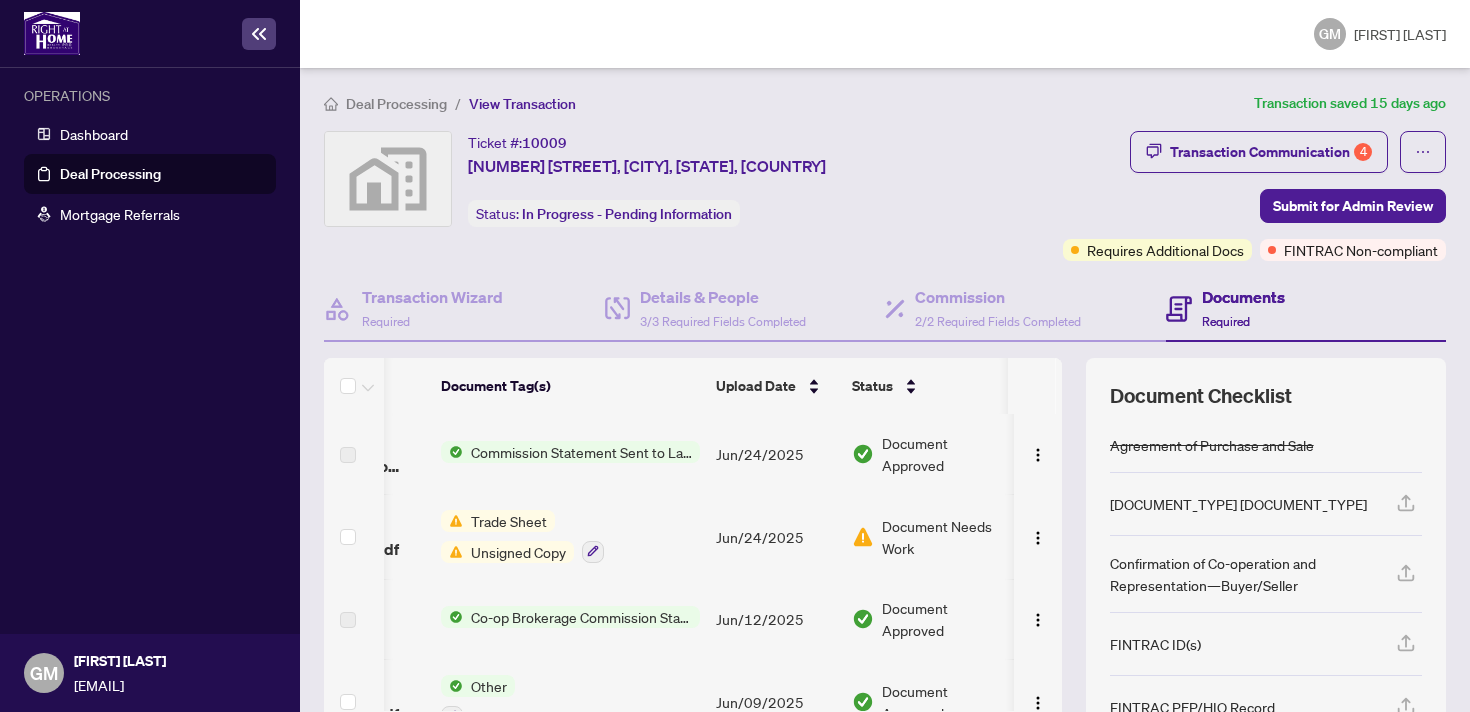 scroll, scrollTop: 459, scrollLeft: 0, axis: vertical 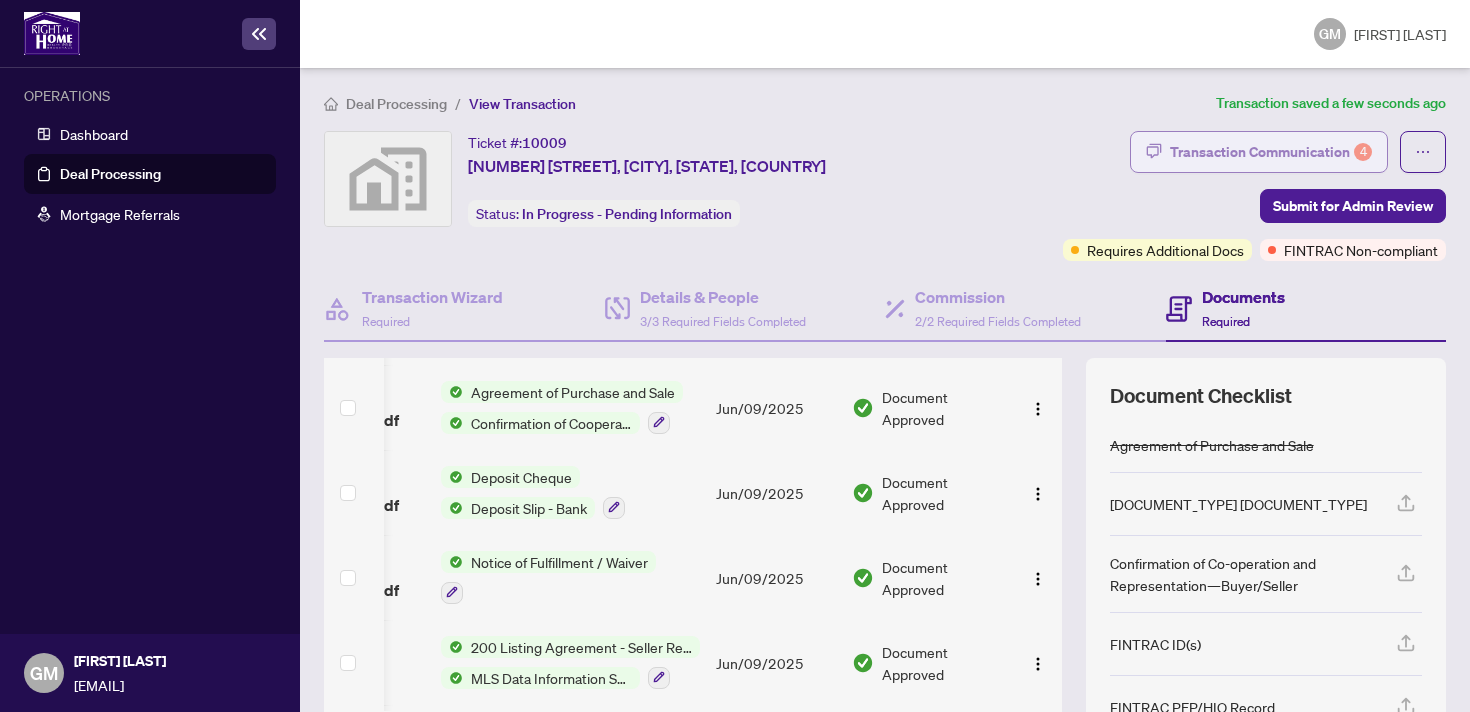 click on "Transaction Communication 4" at bounding box center [1271, 152] 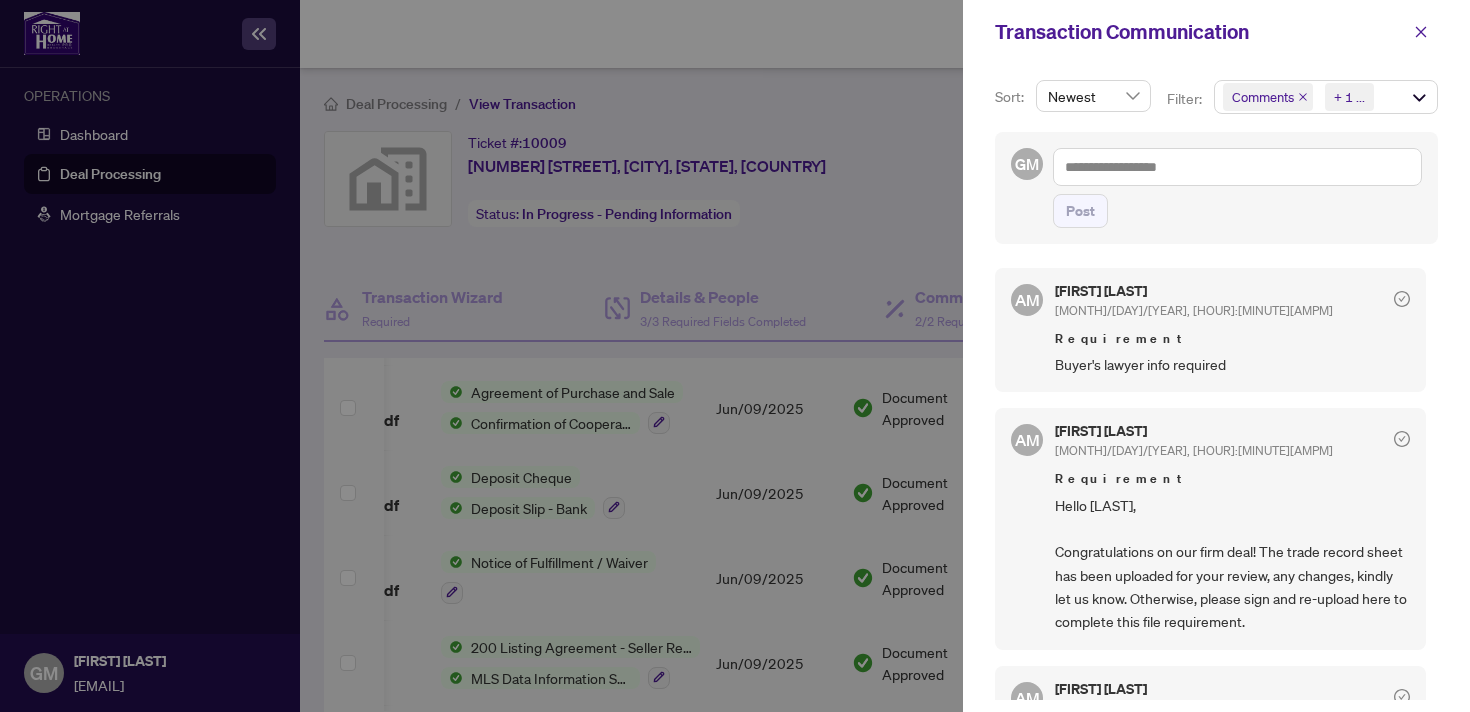 click at bounding box center [735, 356] 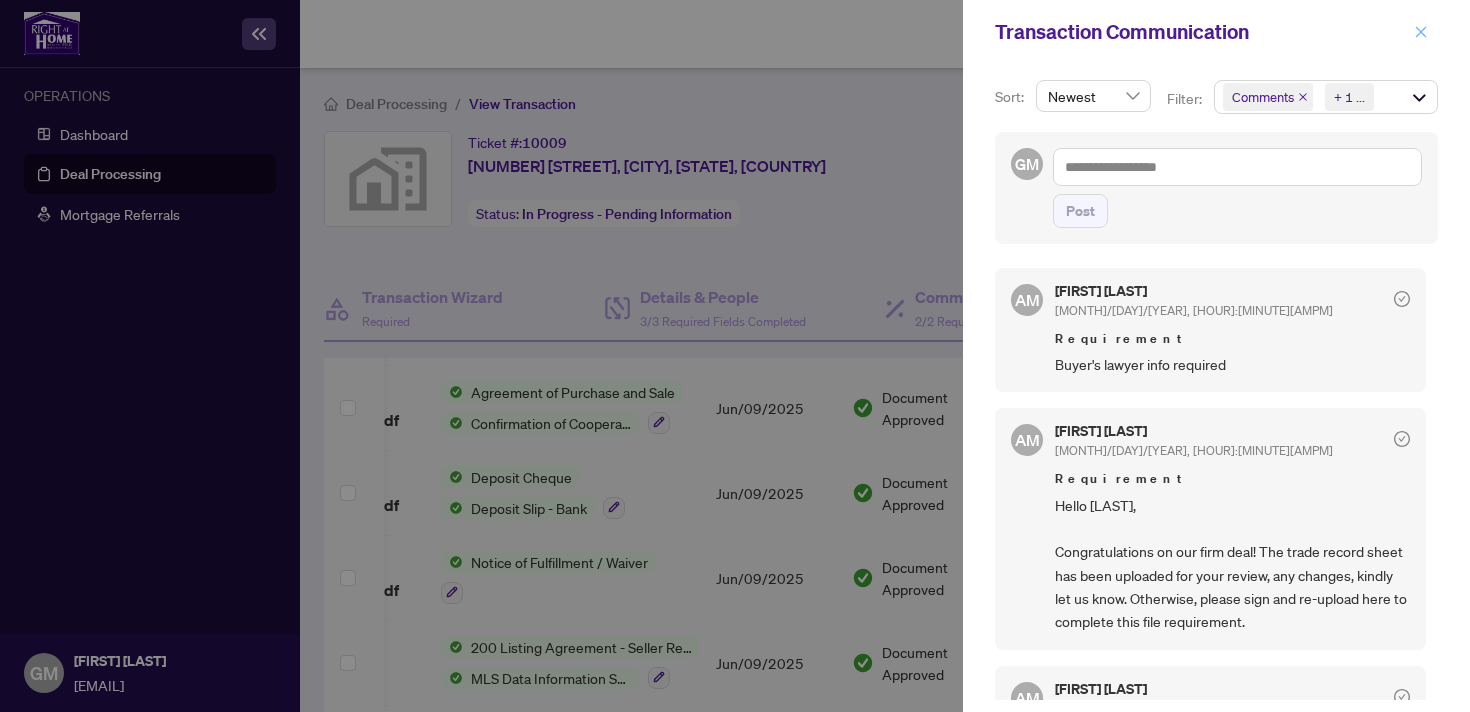 click 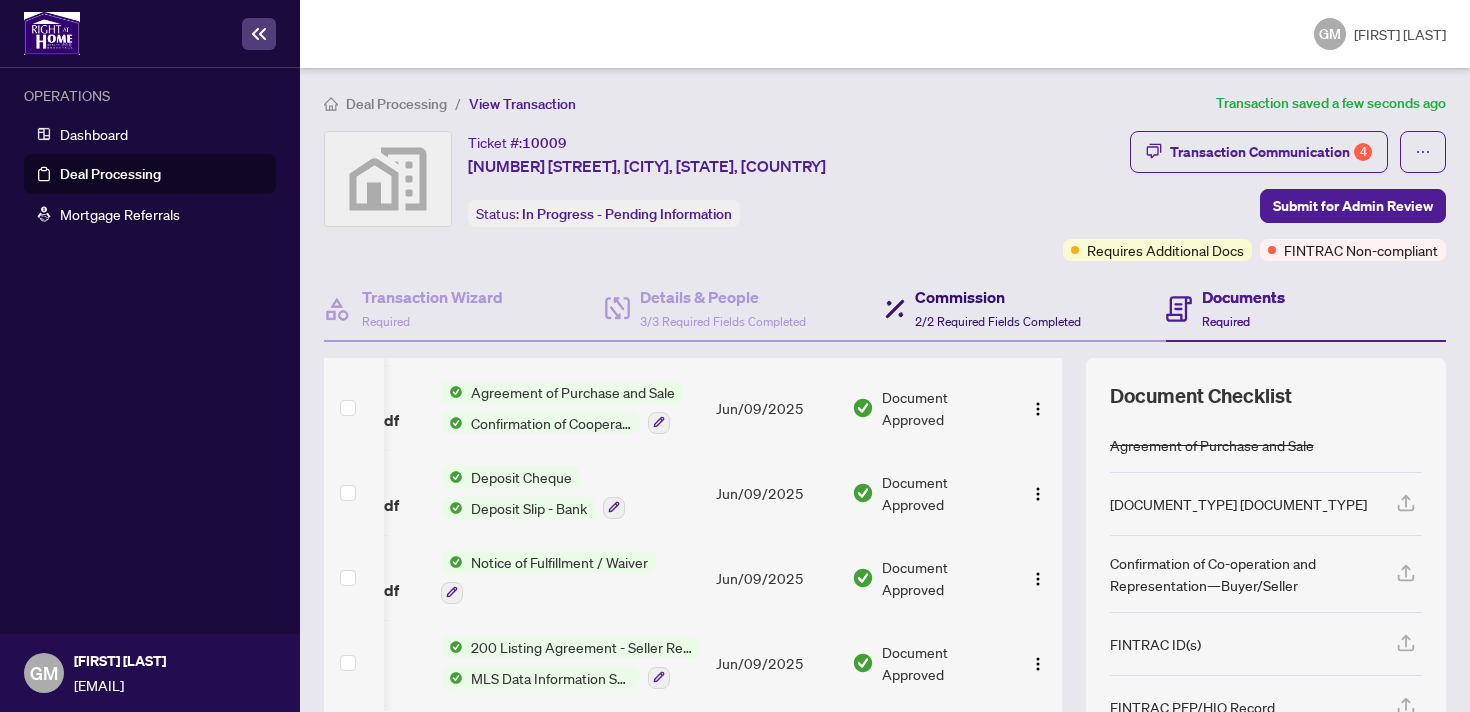 click on "Commission" at bounding box center [998, 297] 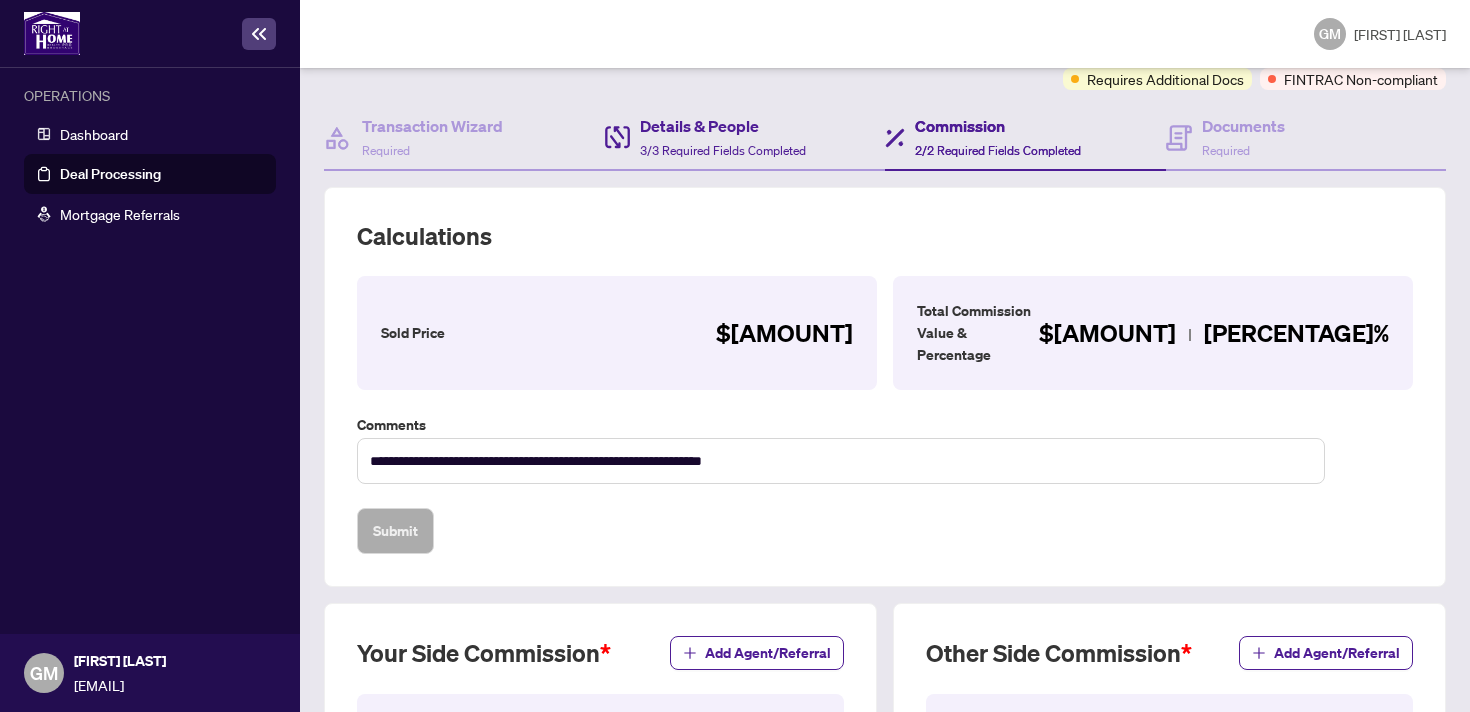 scroll, scrollTop: 0, scrollLeft: 0, axis: both 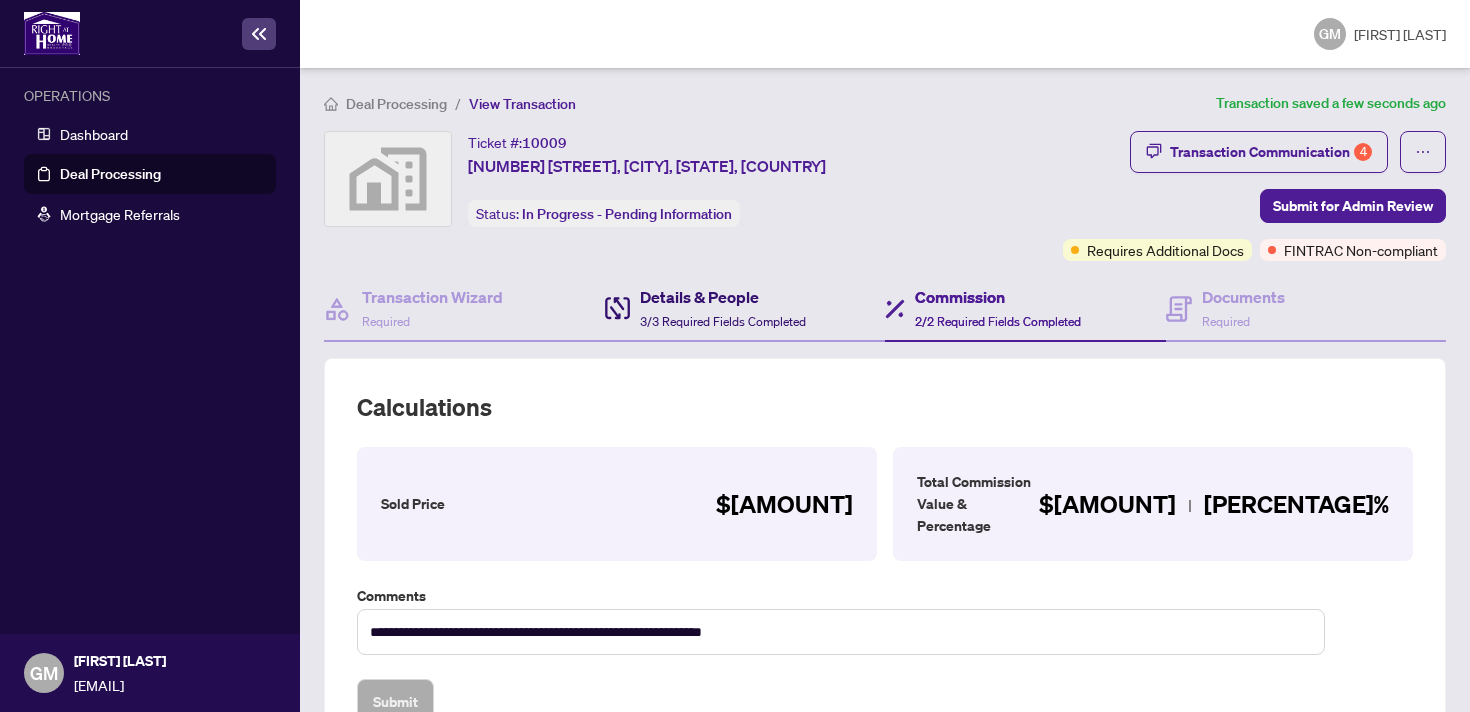 click on "Details & People" at bounding box center (723, 297) 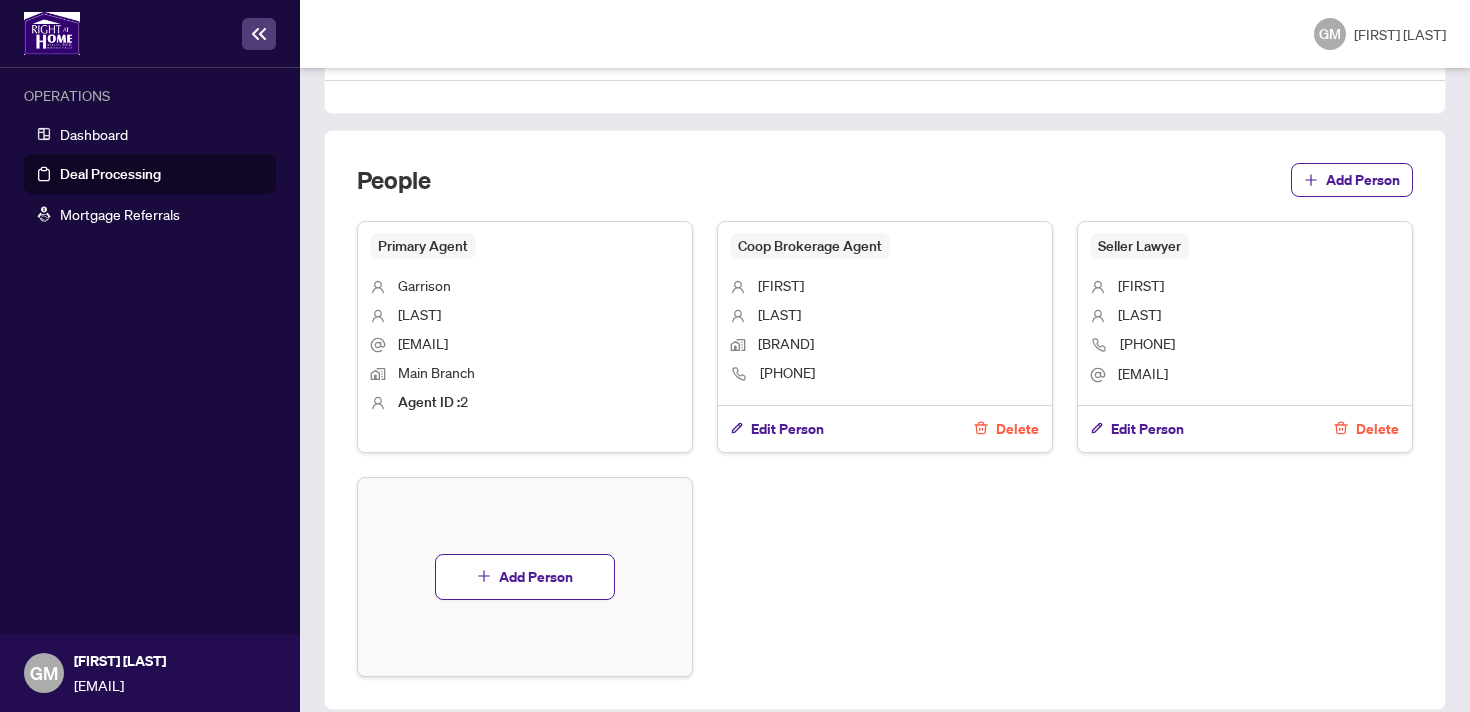 scroll, scrollTop: 0, scrollLeft: 0, axis: both 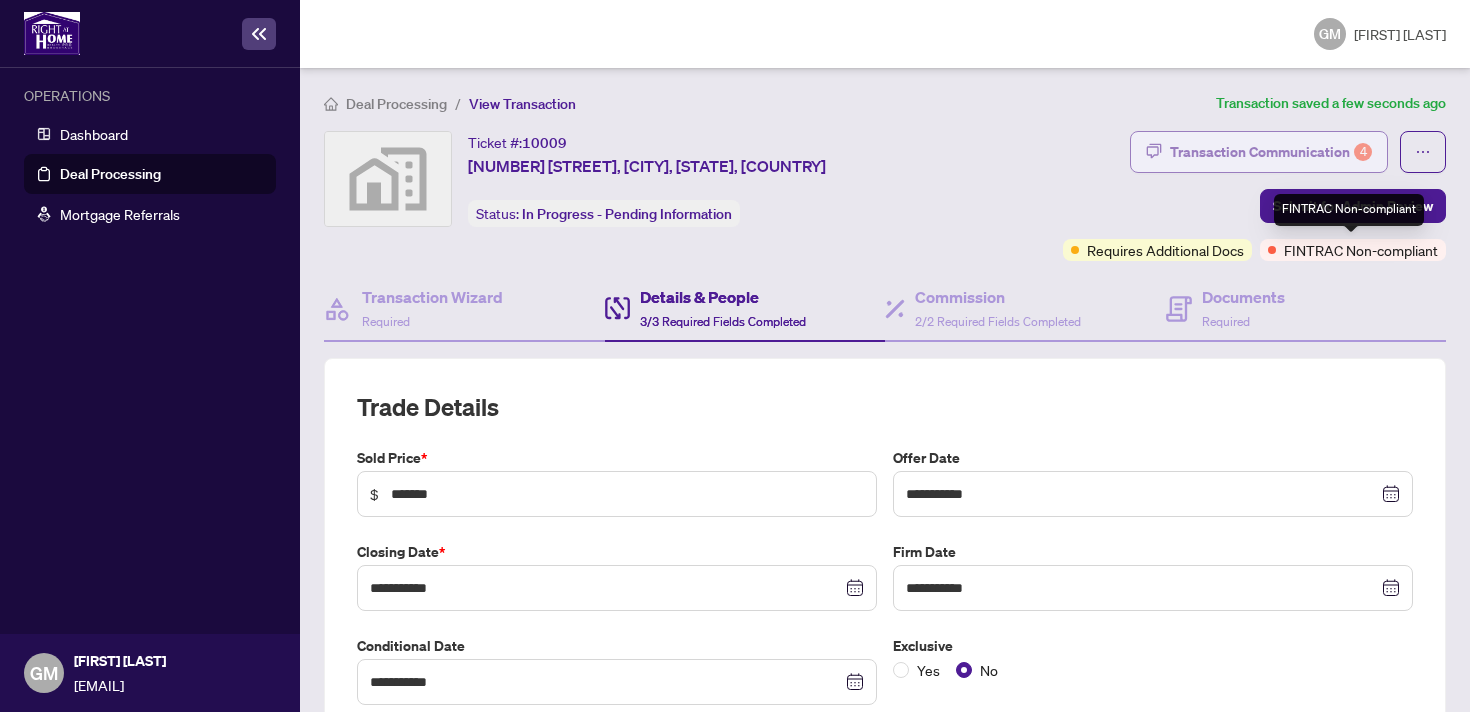click on "Transaction Communication 4" at bounding box center [1271, 152] 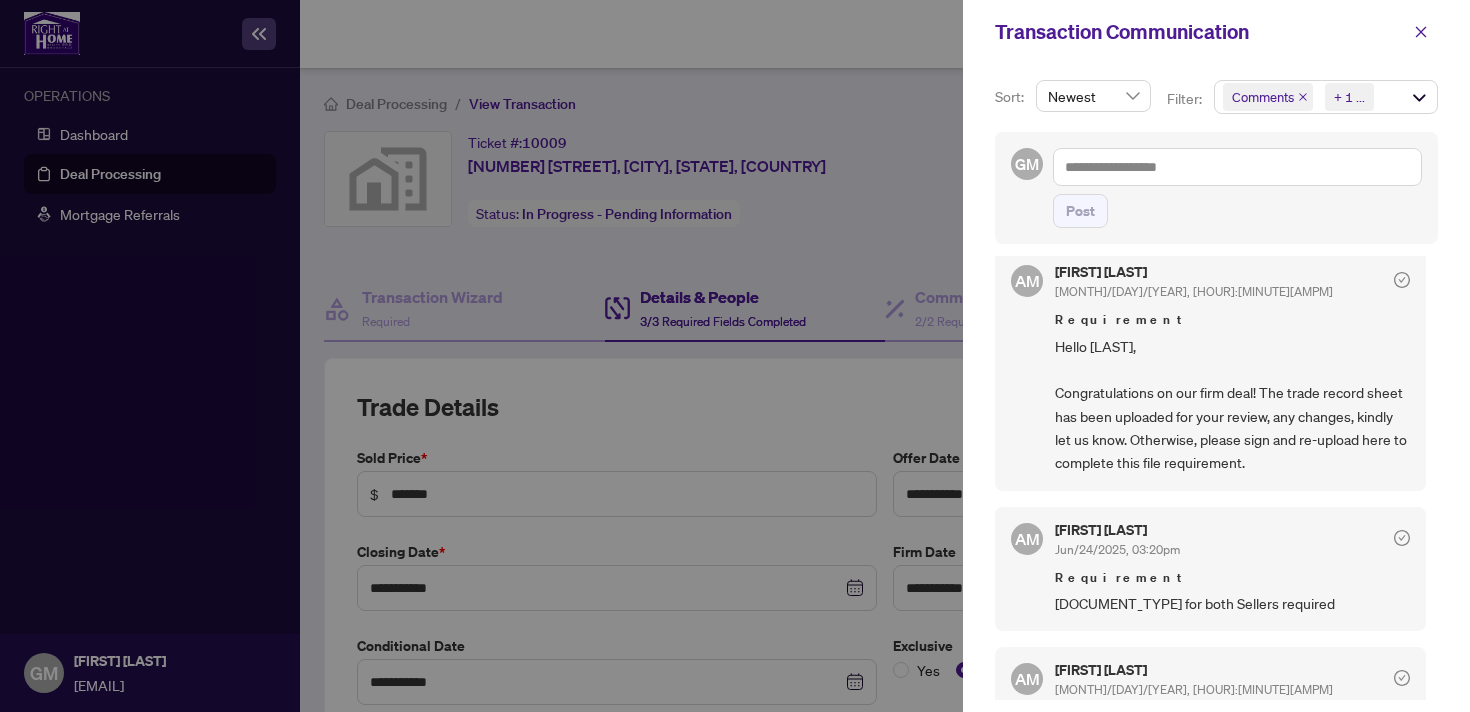 scroll, scrollTop: 226, scrollLeft: 0, axis: vertical 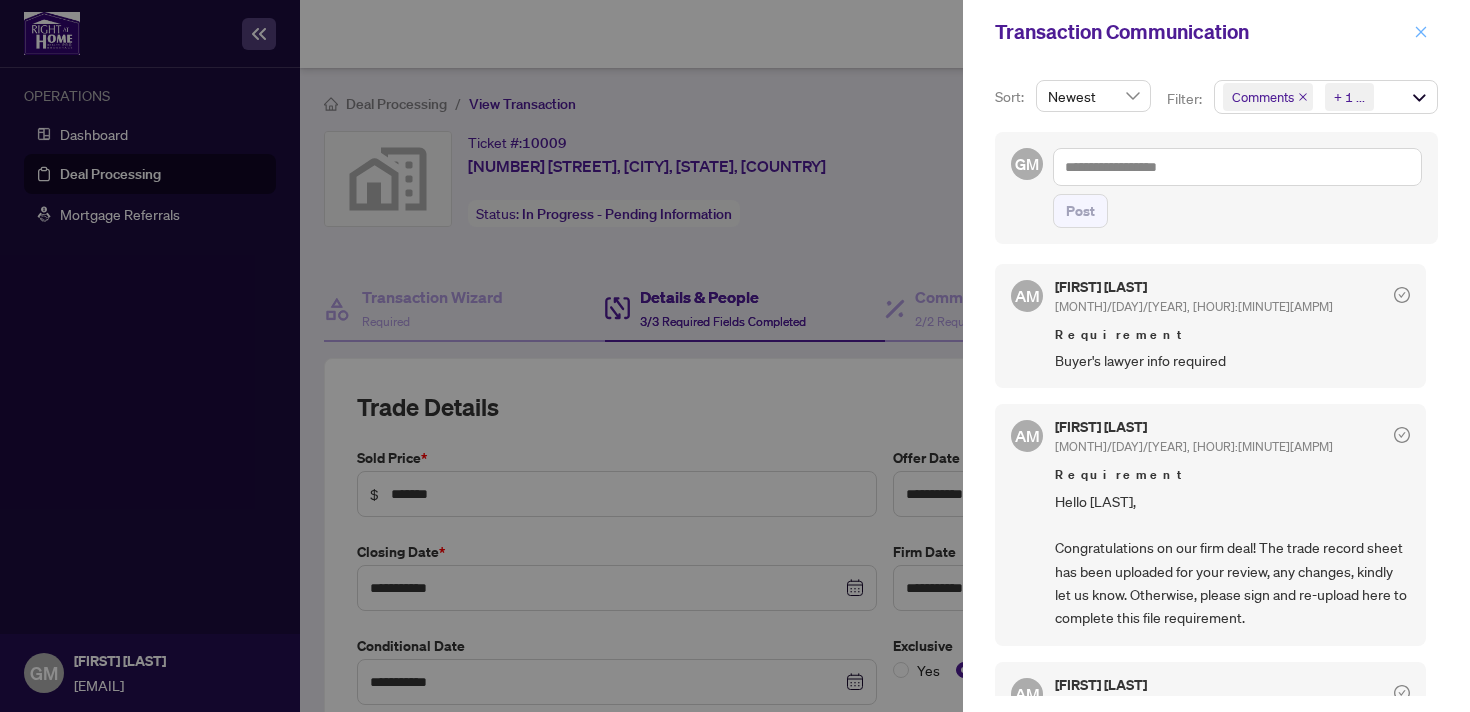 click 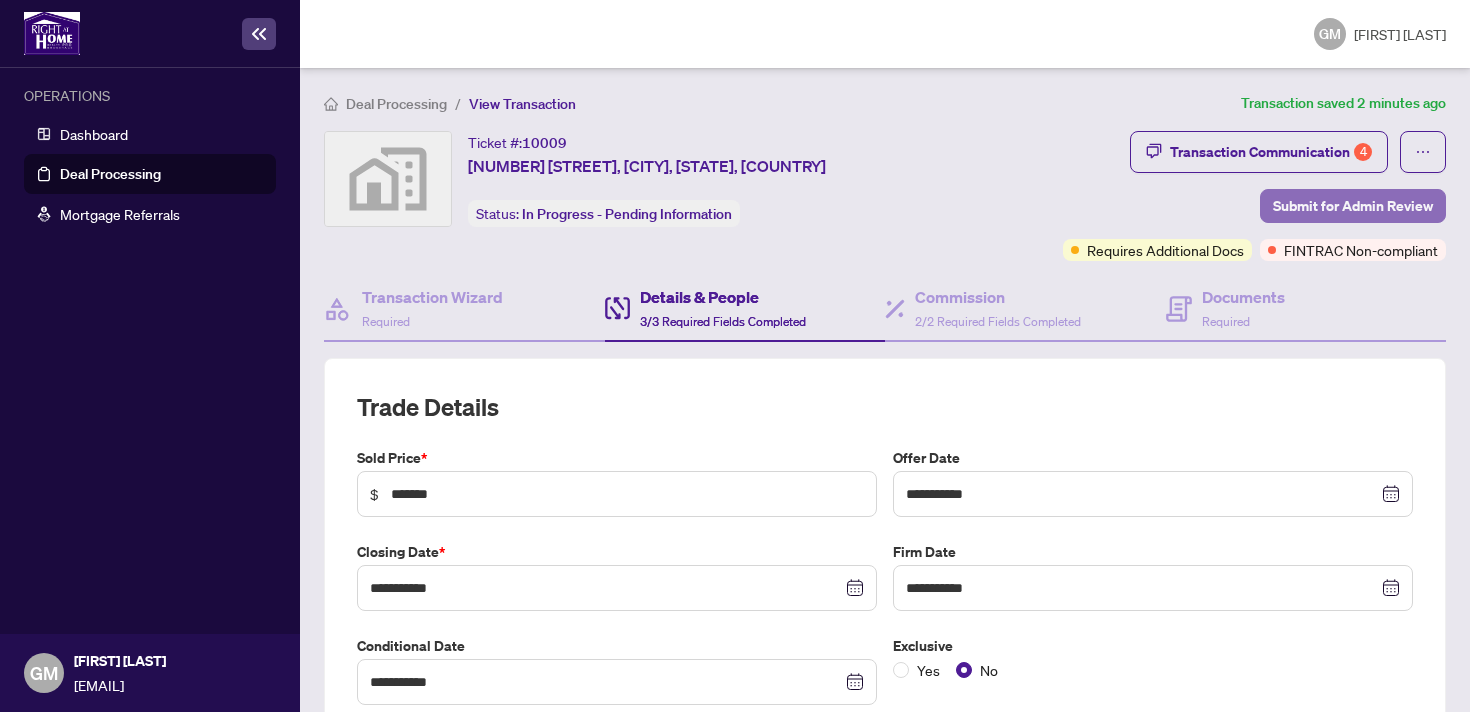 click on "Submit for Admin Review" at bounding box center (1353, 206) 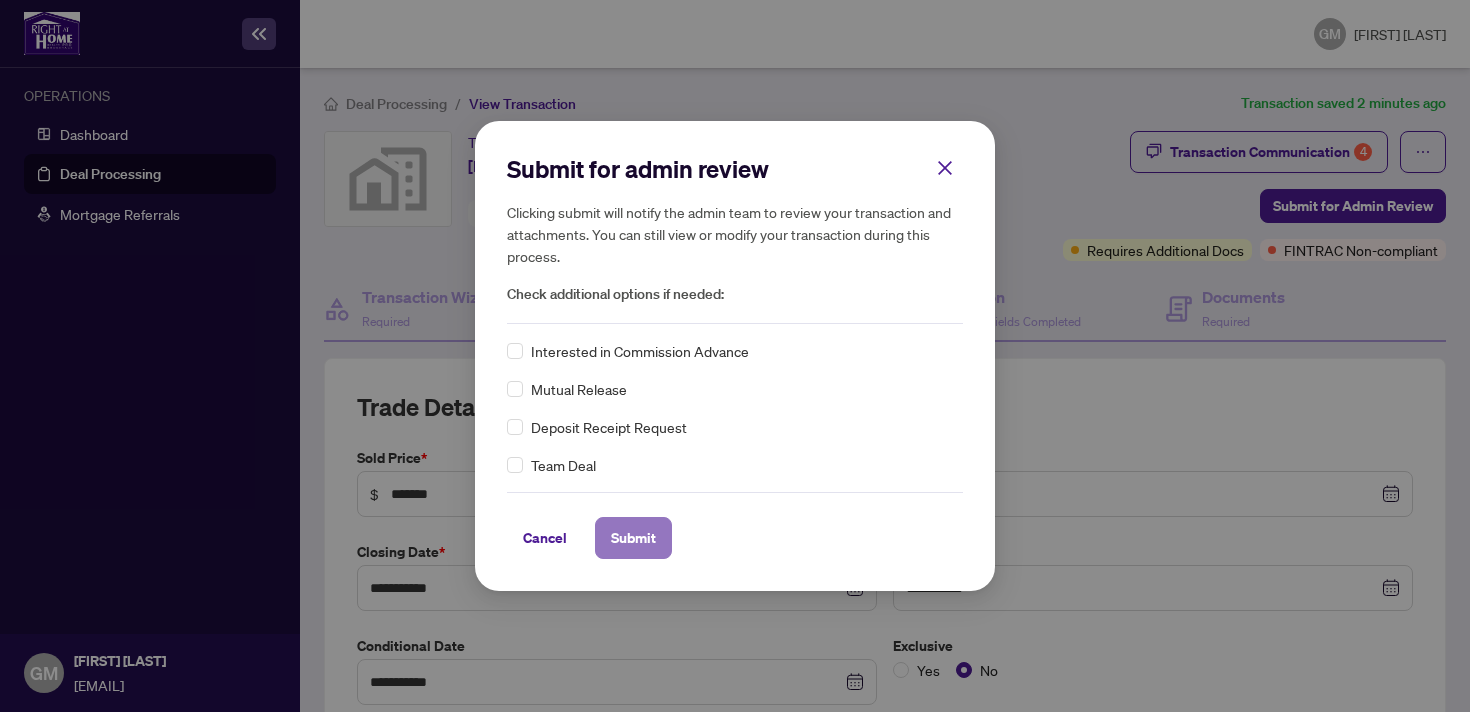 click on "Submit" at bounding box center [633, 538] 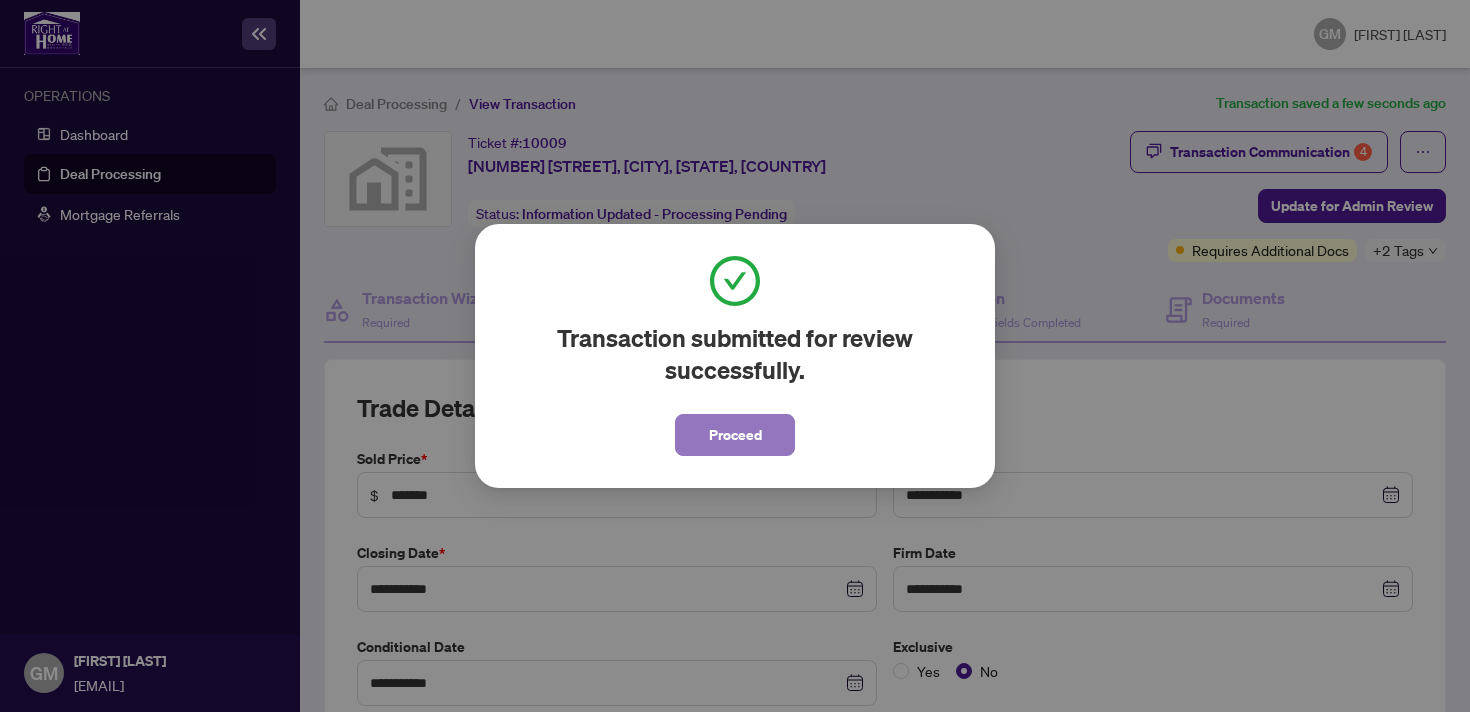 click on "Proceed" at bounding box center [735, 435] 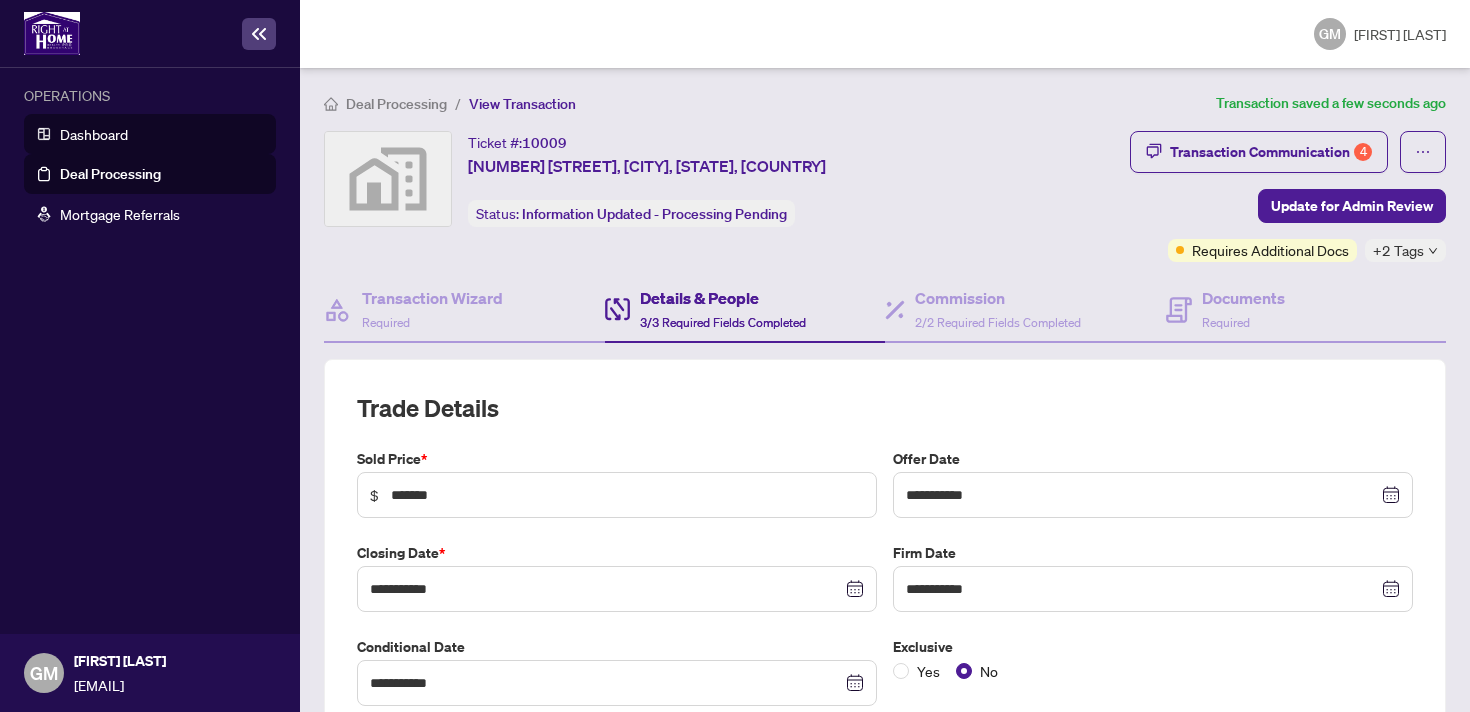 click on "Dashboard" at bounding box center [94, 134] 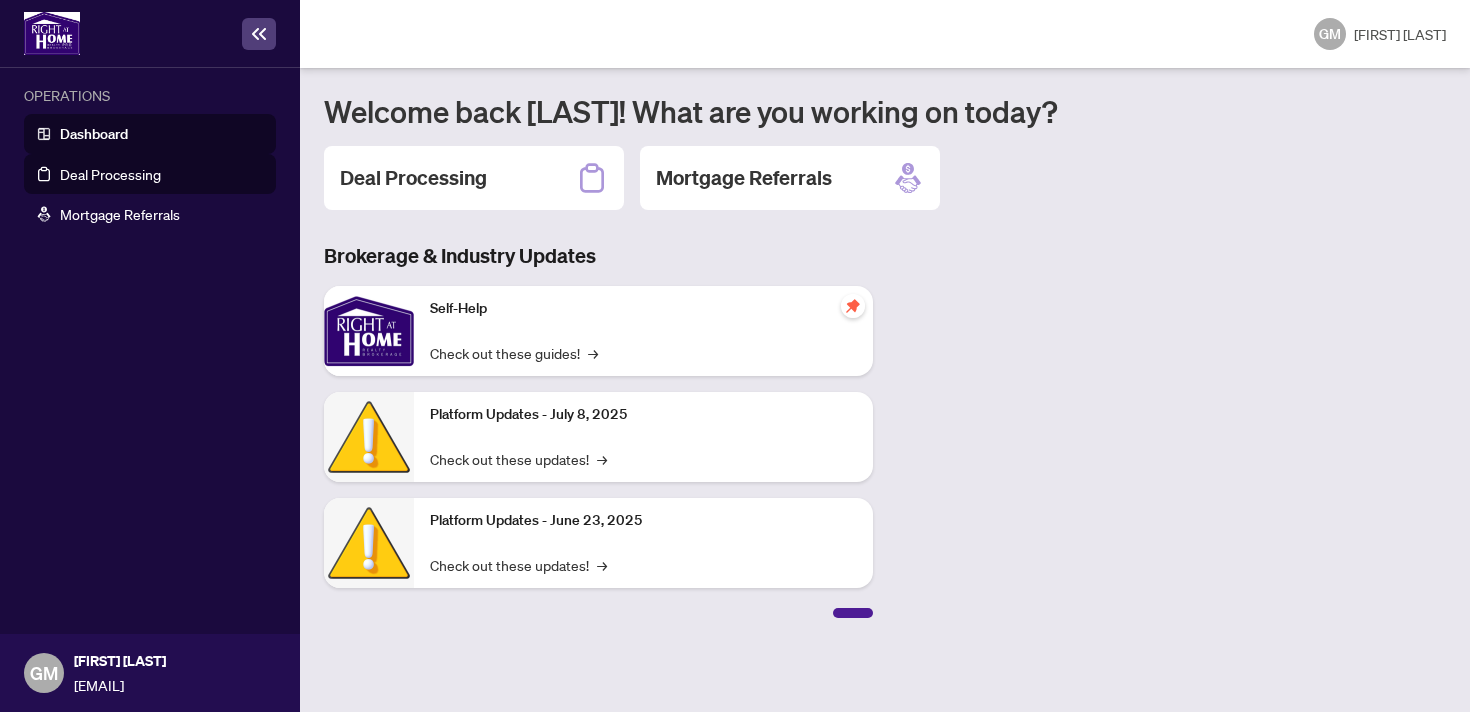 click on "Deal Processing" at bounding box center [110, 174] 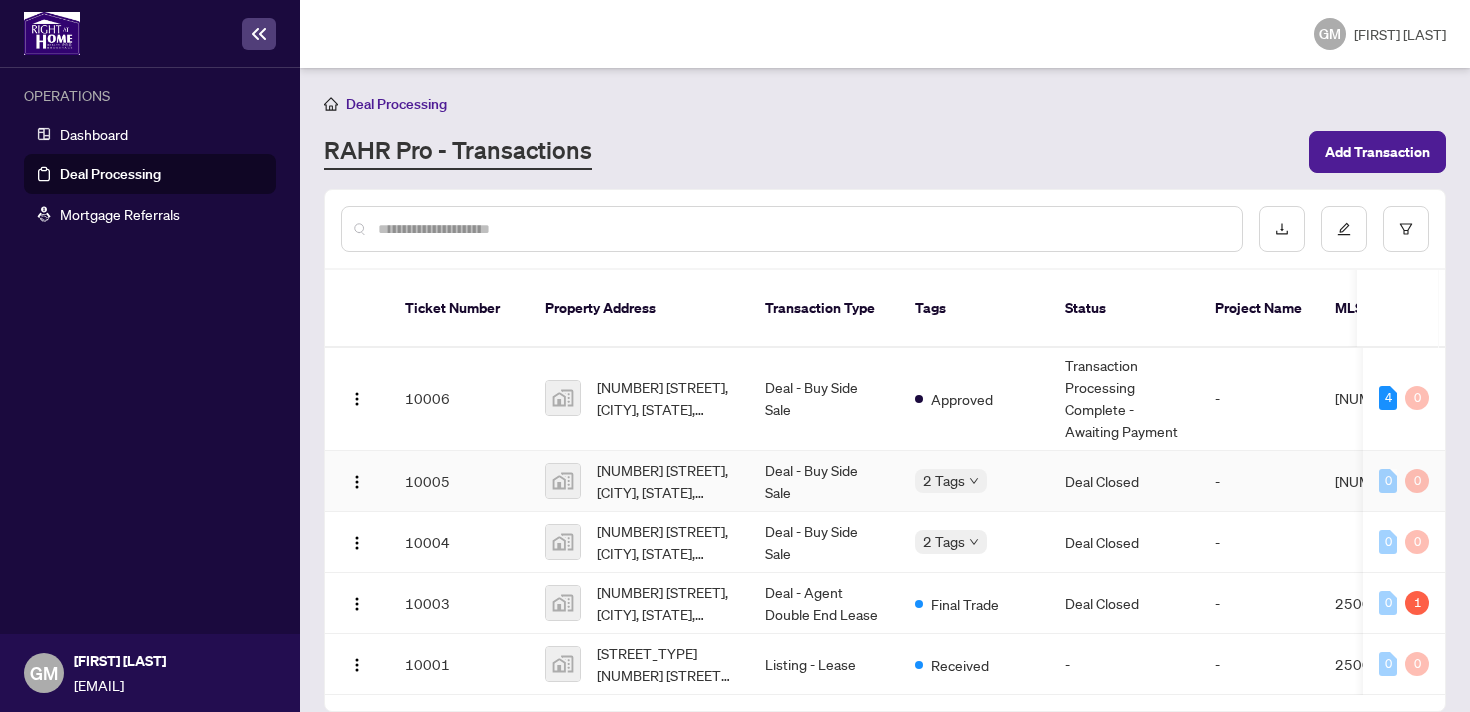 scroll, scrollTop: 323, scrollLeft: 0, axis: vertical 